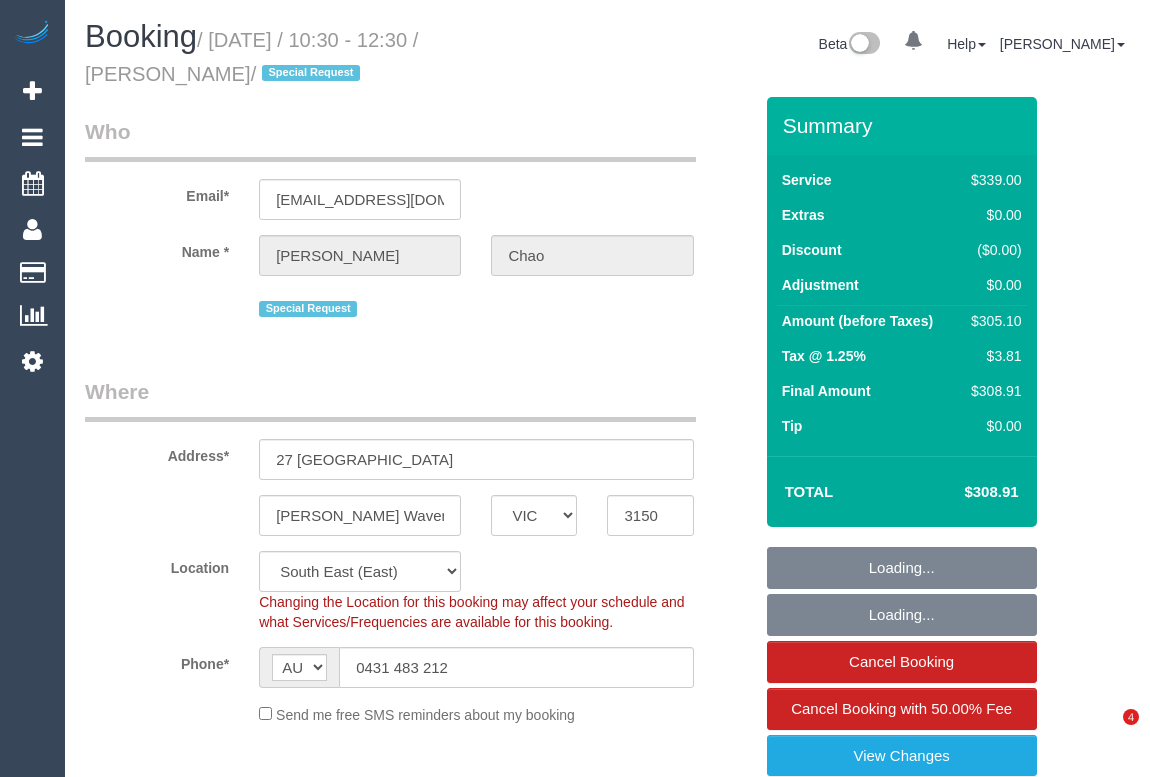 select on "VIC" 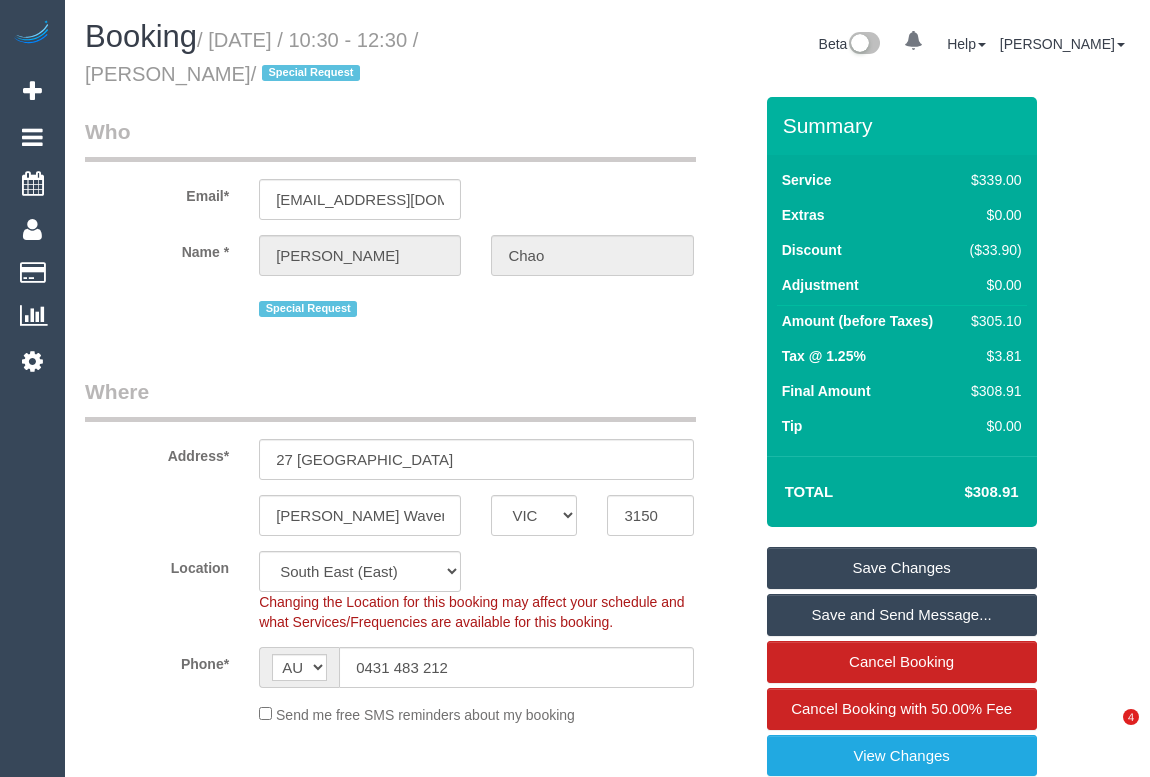scroll, scrollTop: 0, scrollLeft: 0, axis: both 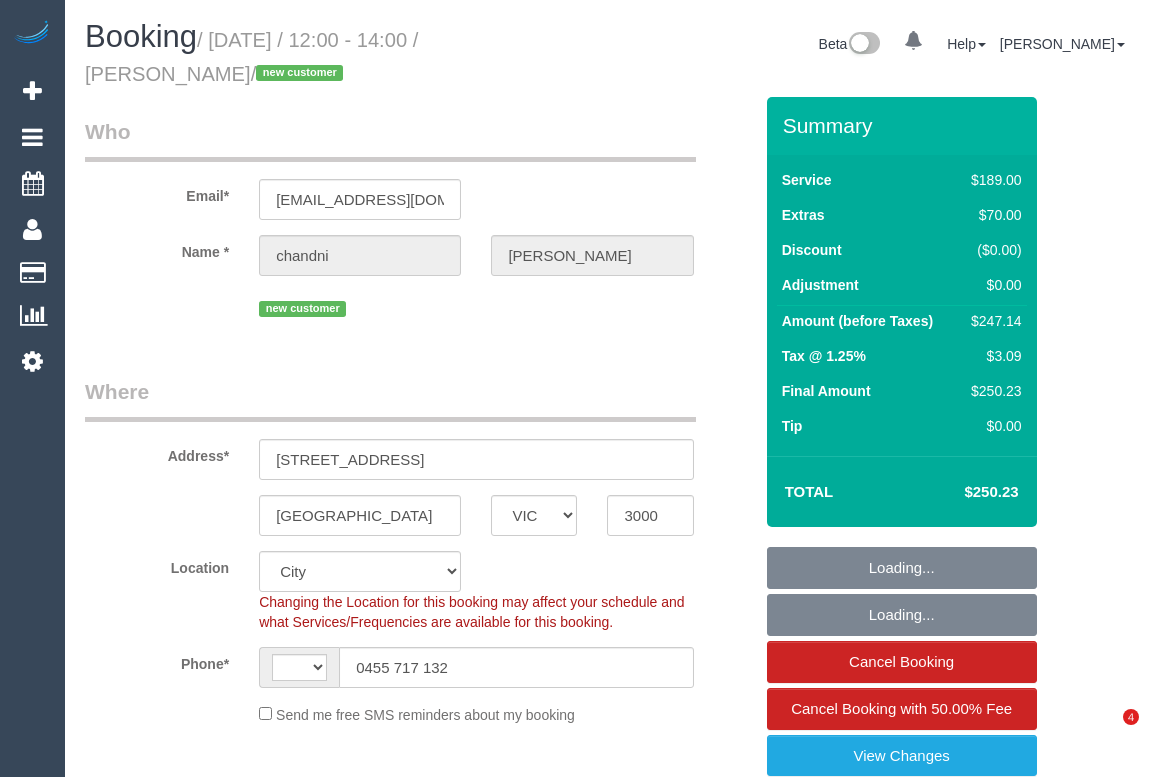 select on "VIC" 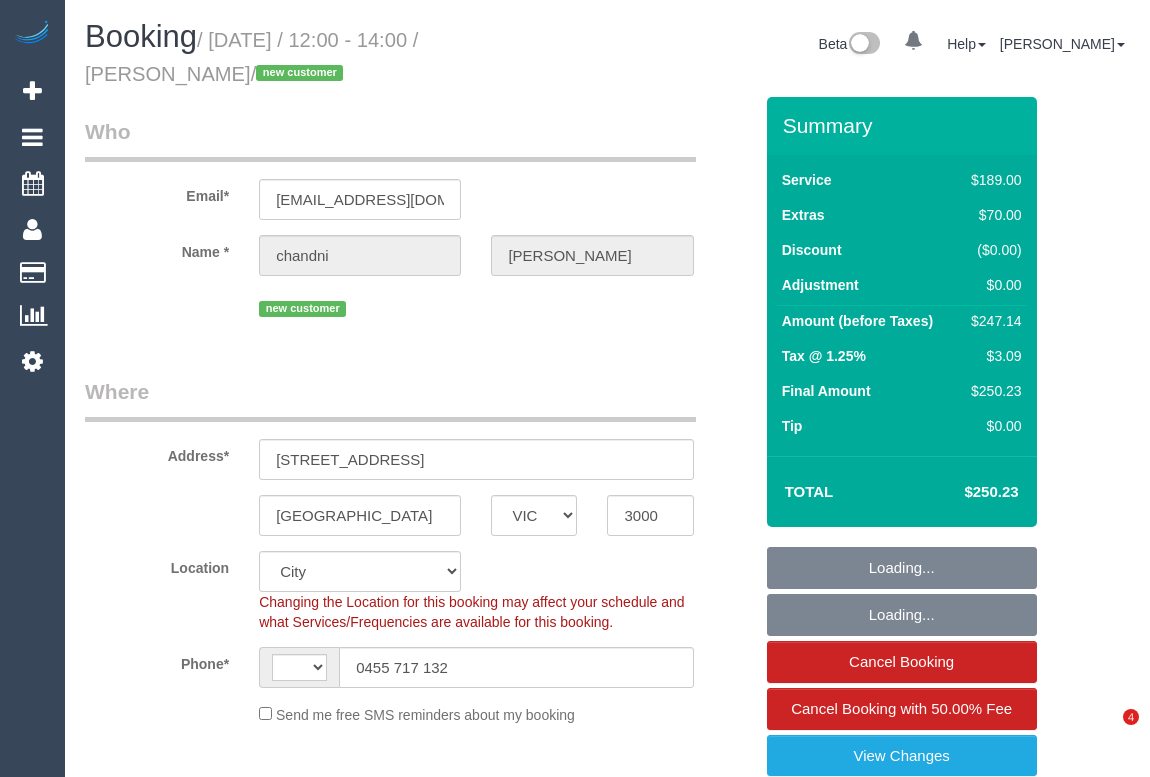 scroll, scrollTop: 0, scrollLeft: 0, axis: both 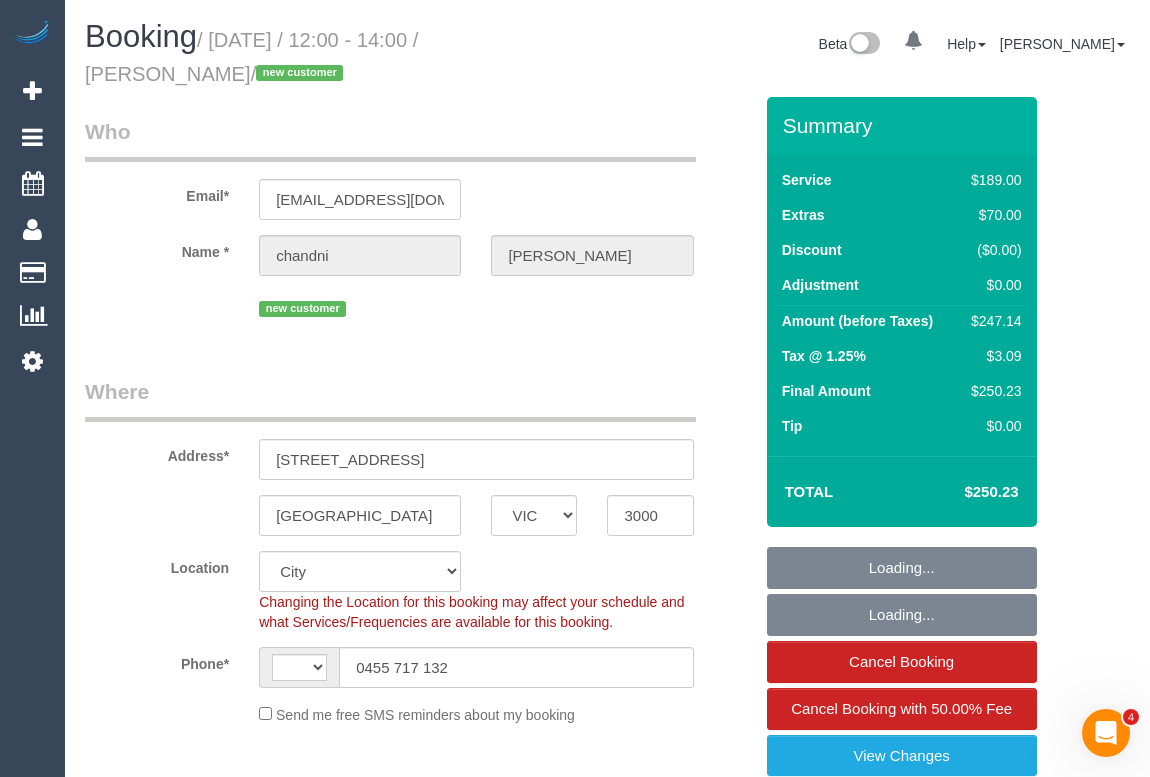 select on "string:stripe-pm_1RfyKt2GScqysDRVLs4pxHBF" 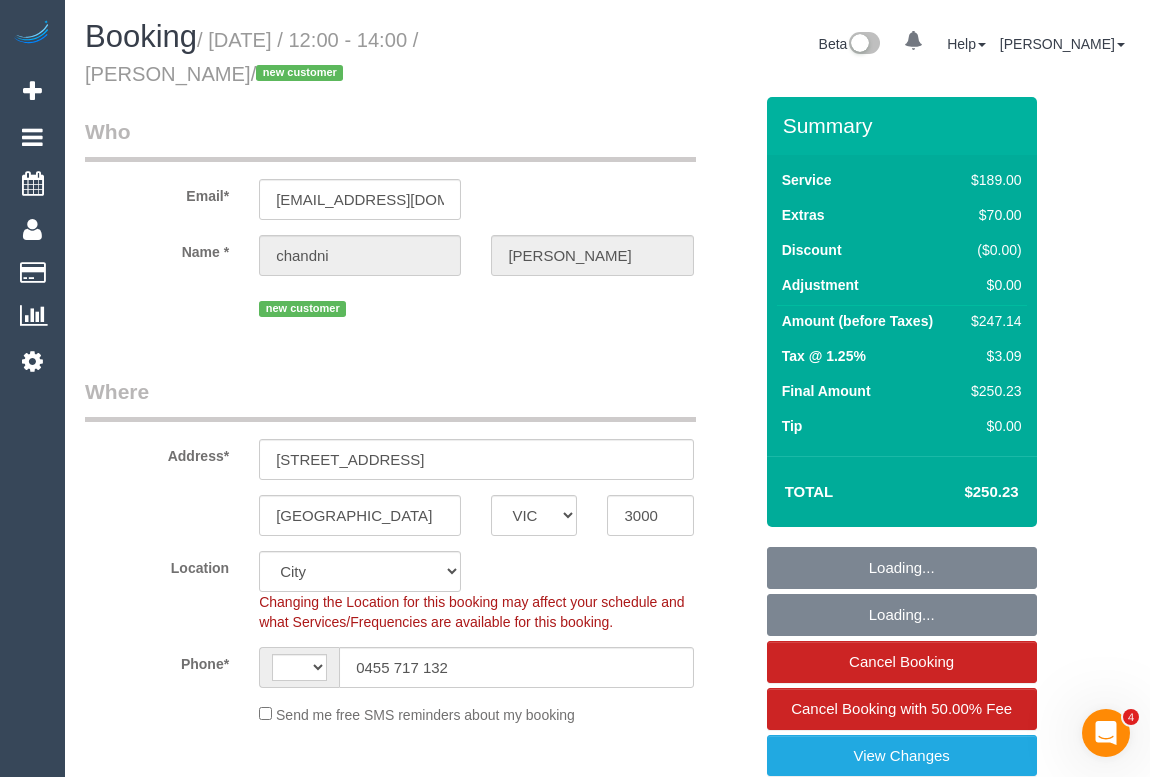 select on "object:493" 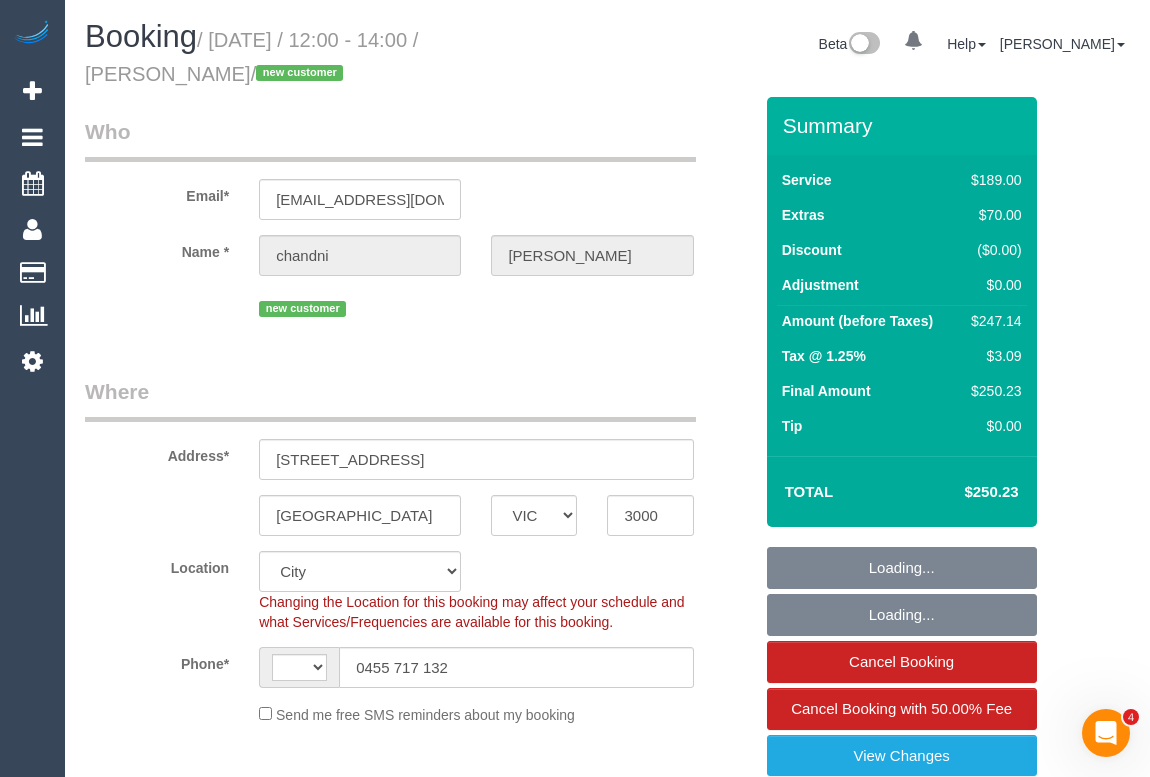 select on "string:AU" 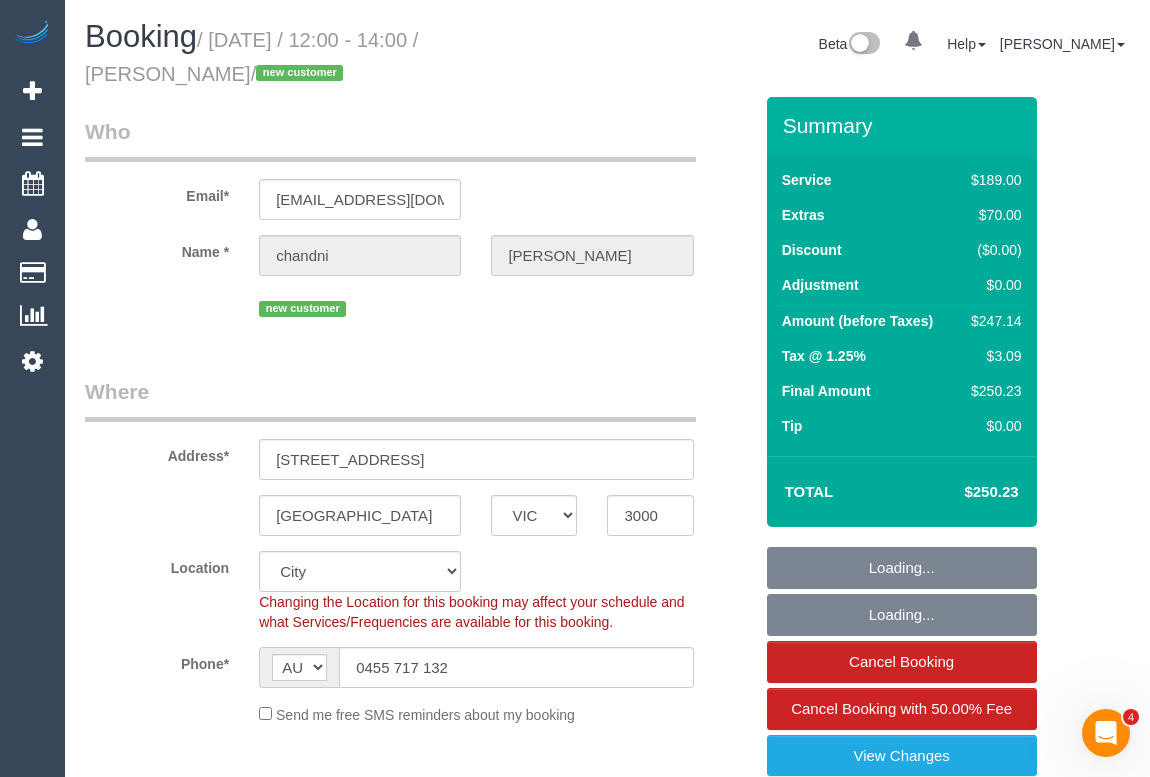 select on "spot1" 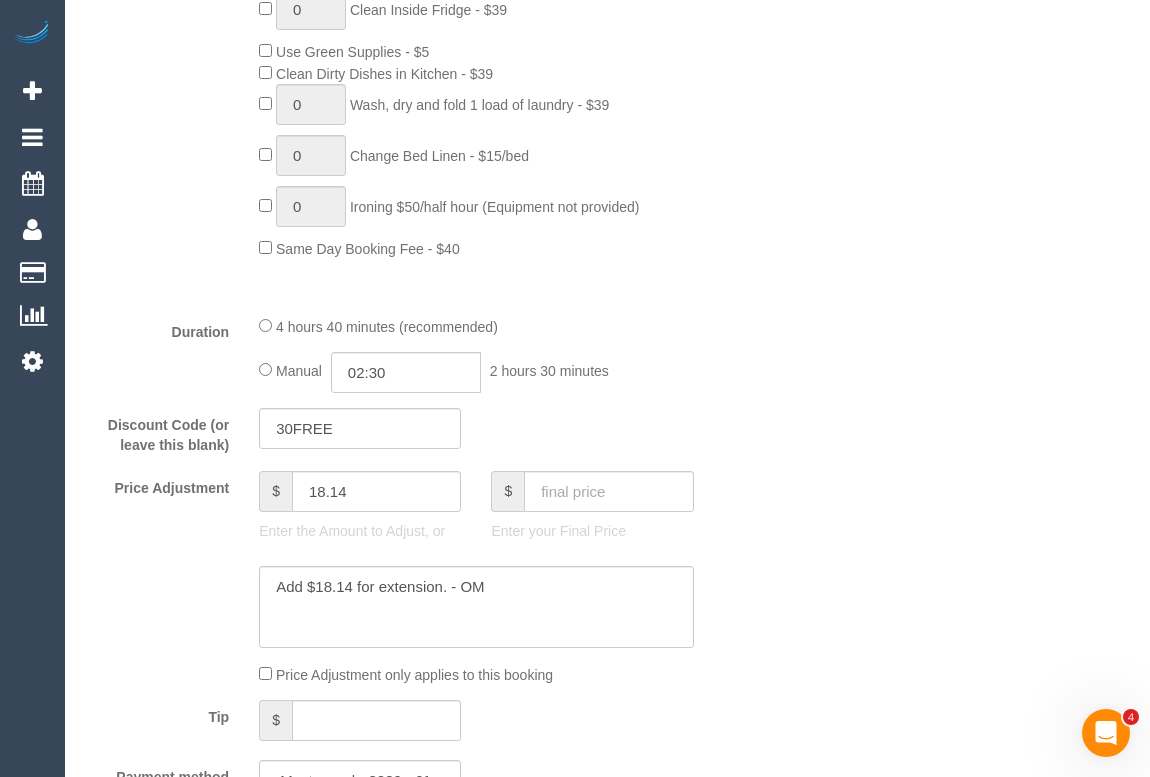 scroll, scrollTop: 1818, scrollLeft: 0, axis: vertical 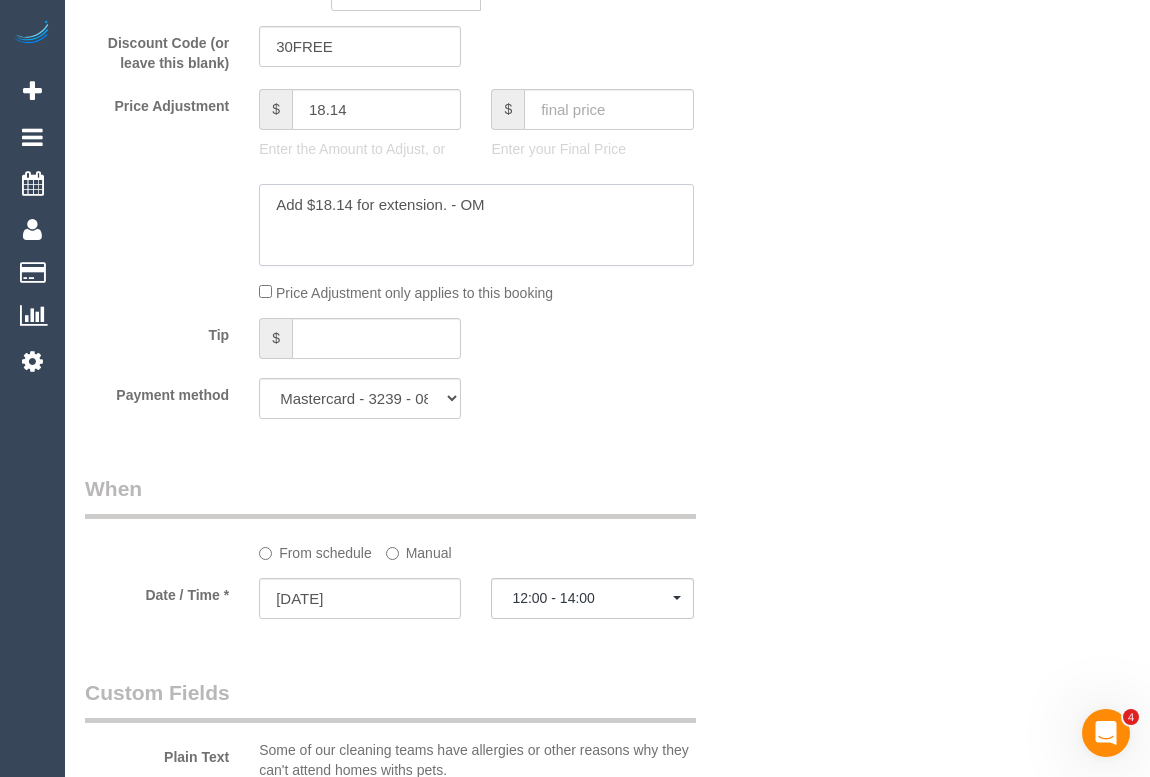 click 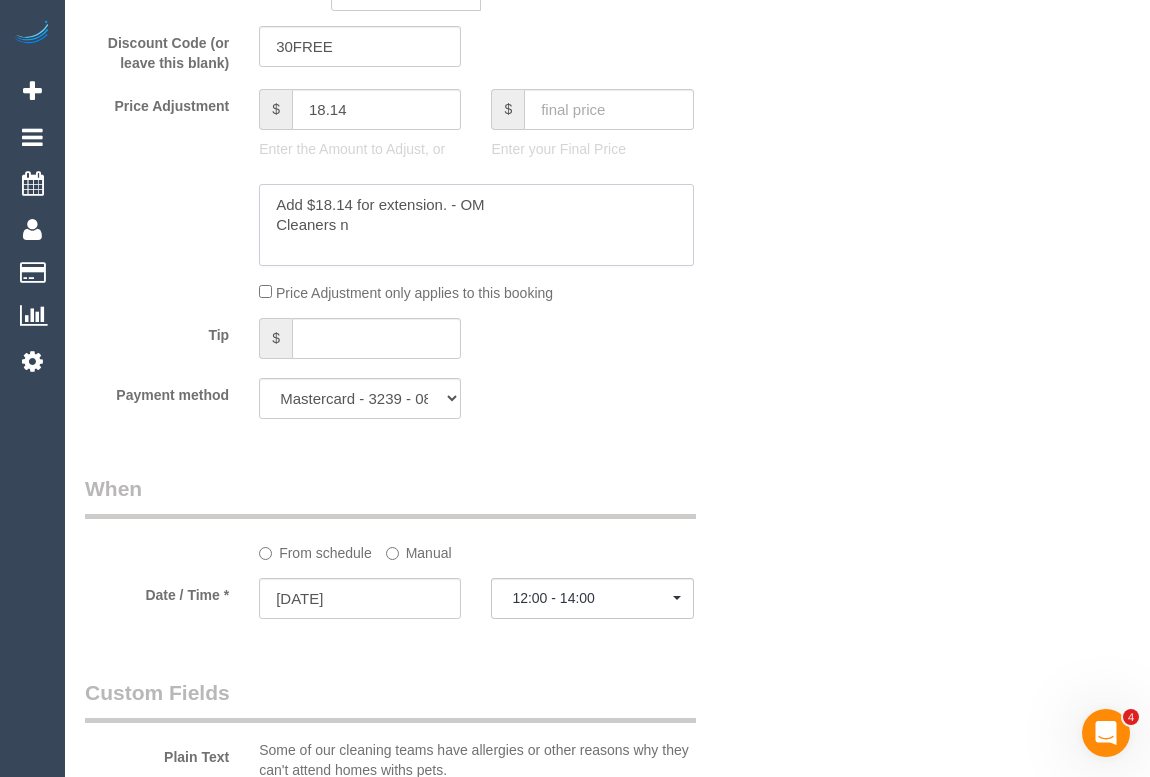 type on "Add $18.14 for extension. - OM
Cleaners n" 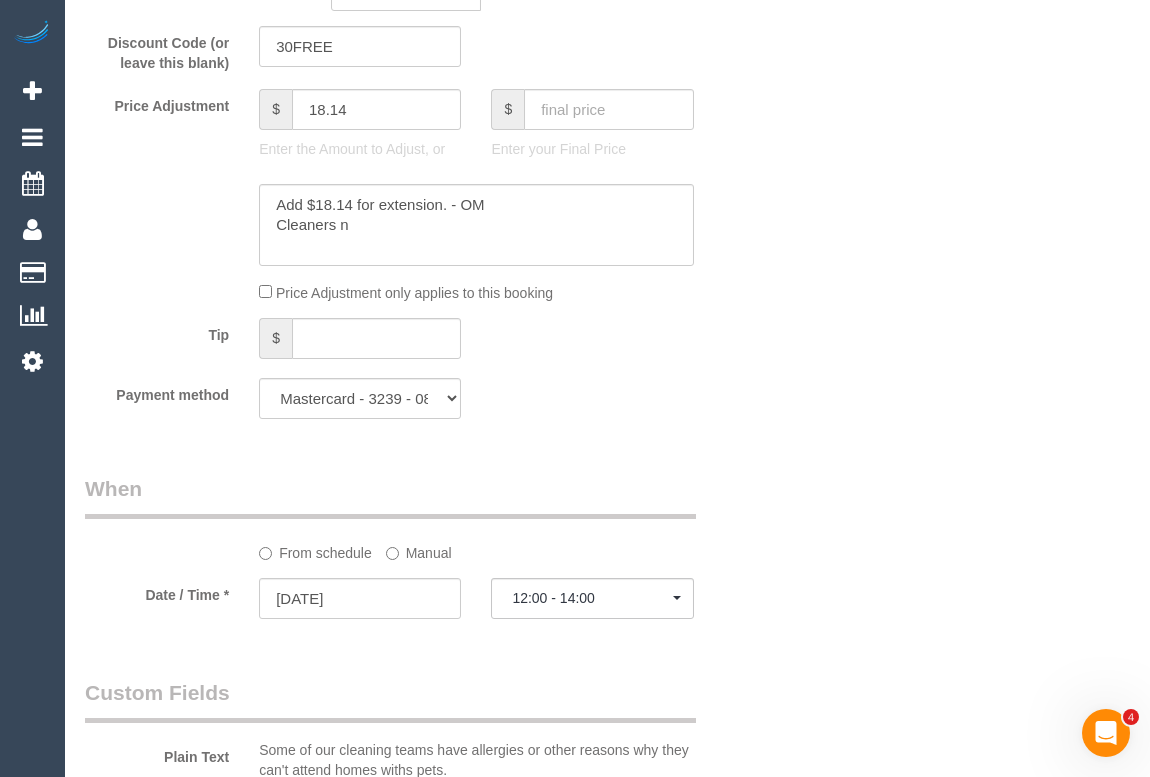 click on "Who
Email*
[EMAIL_ADDRESS][DOMAIN_NAME]
Name *
[GEOGRAPHIC_DATA][PERSON_NAME]
new customer
Where
Address*
[STREET_ADDRESS]
[GEOGRAPHIC_DATA]
ACT
[GEOGRAPHIC_DATA]
NT
[GEOGRAPHIC_DATA]
SA
TAS
[GEOGRAPHIC_DATA]
[GEOGRAPHIC_DATA]
3000
Location
[GEOGRAPHIC_DATA] (North) East (South) [GEOGRAPHIC_DATA] (East) [GEOGRAPHIC_DATA] (West) [GEOGRAPHIC_DATA] (East) North (West) [GEOGRAPHIC_DATA] (East) [GEOGRAPHIC_DATA] (West) [GEOGRAPHIC_DATA] (East) [GEOGRAPHIC_DATA] (West) West (North) West (South) ZG - Central ZG - [GEOGRAPHIC_DATA]" at bounding box center [607, 636] 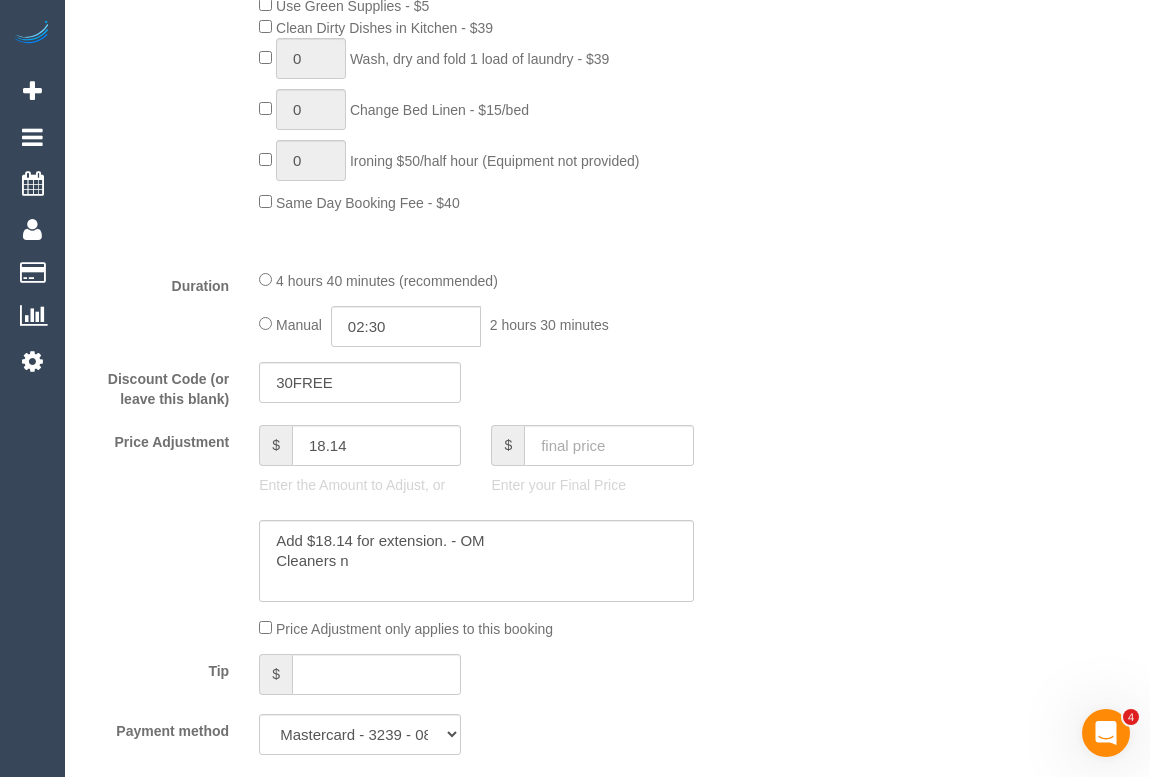 scroll, scrollTop: 1454, scrollLeft: 0, axis: vertical 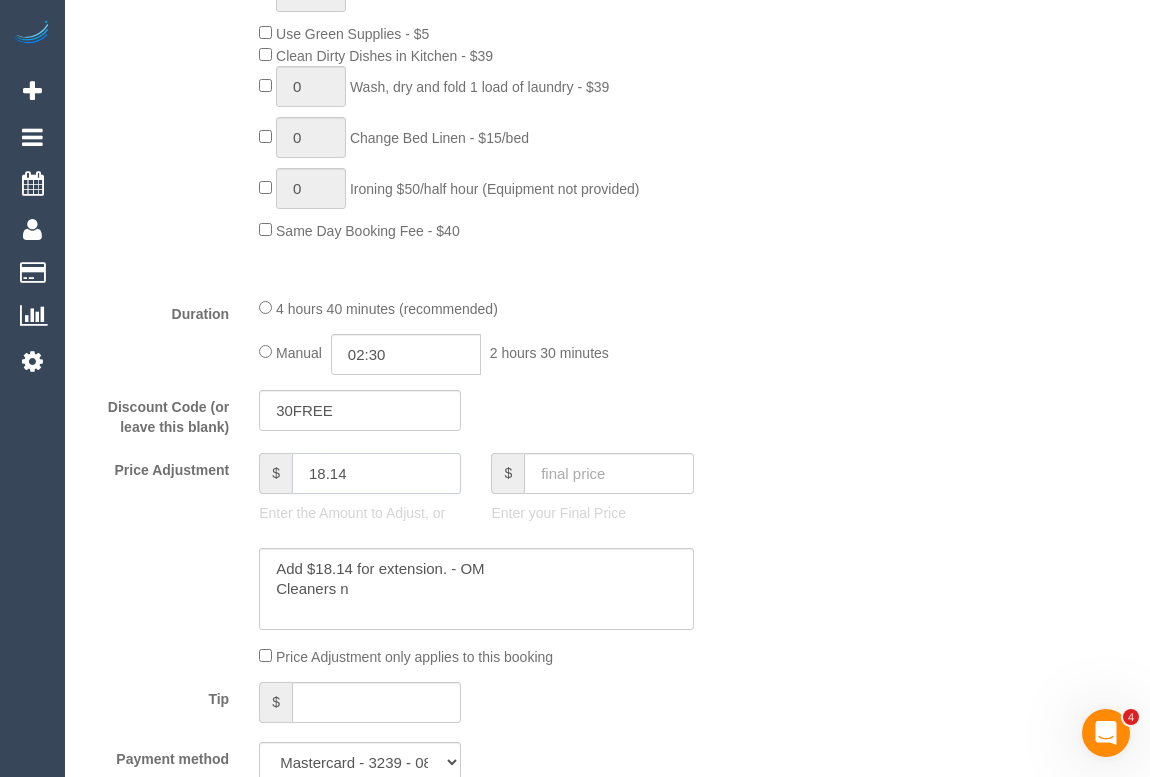 drag, startPoint x: 382, startPoint y: 469, endPoint x: 240, endPoint y: 468, distance: 142.00352 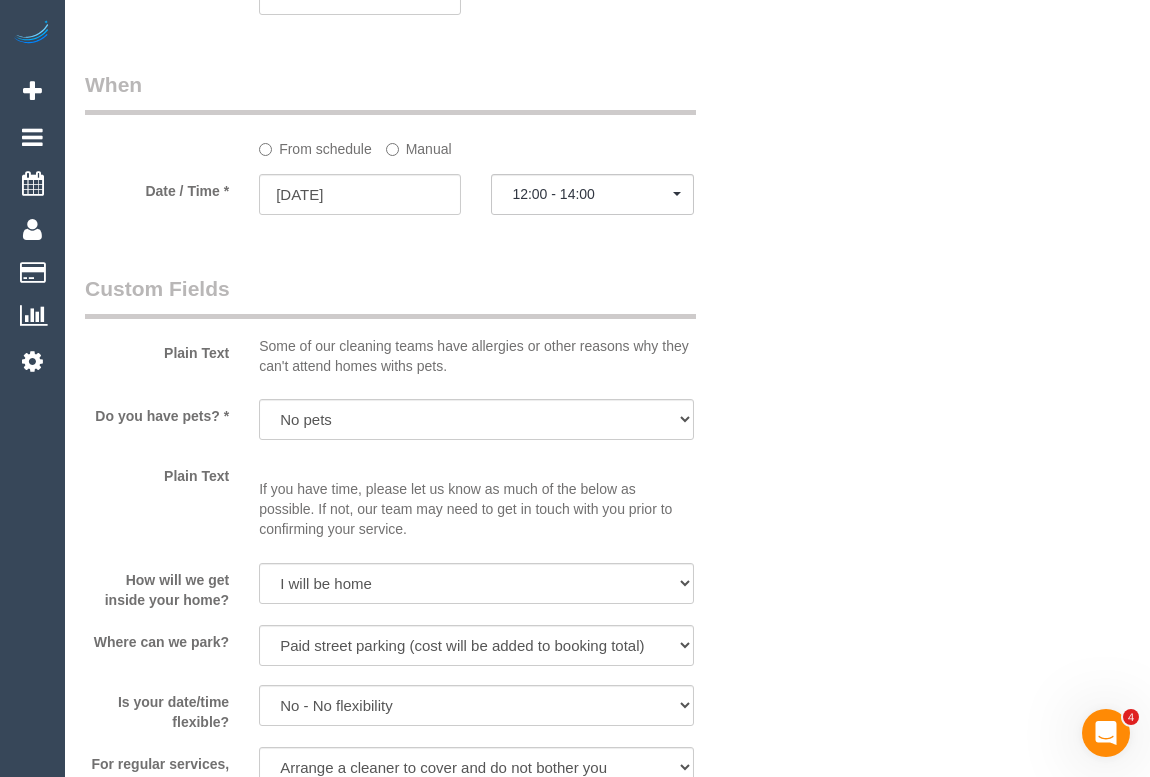 scroll, scrollTop: 2000, scrollLeft: 0, axis: vertical 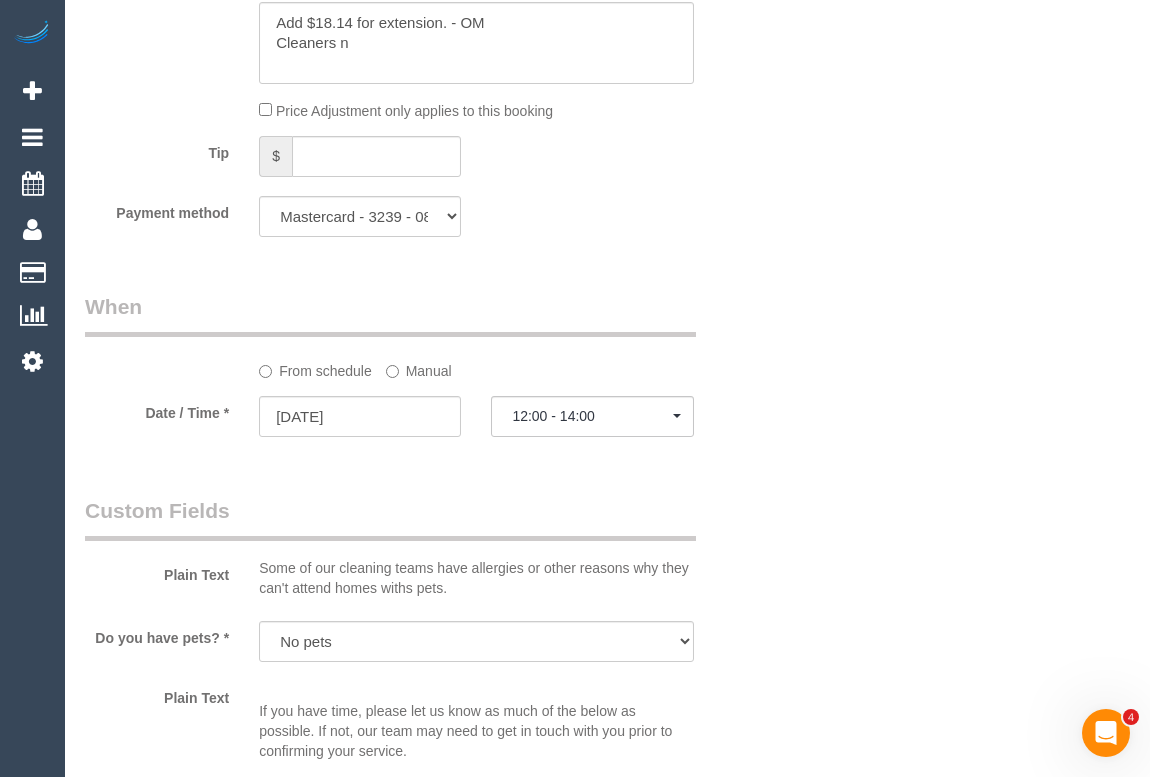 type on "17.91" 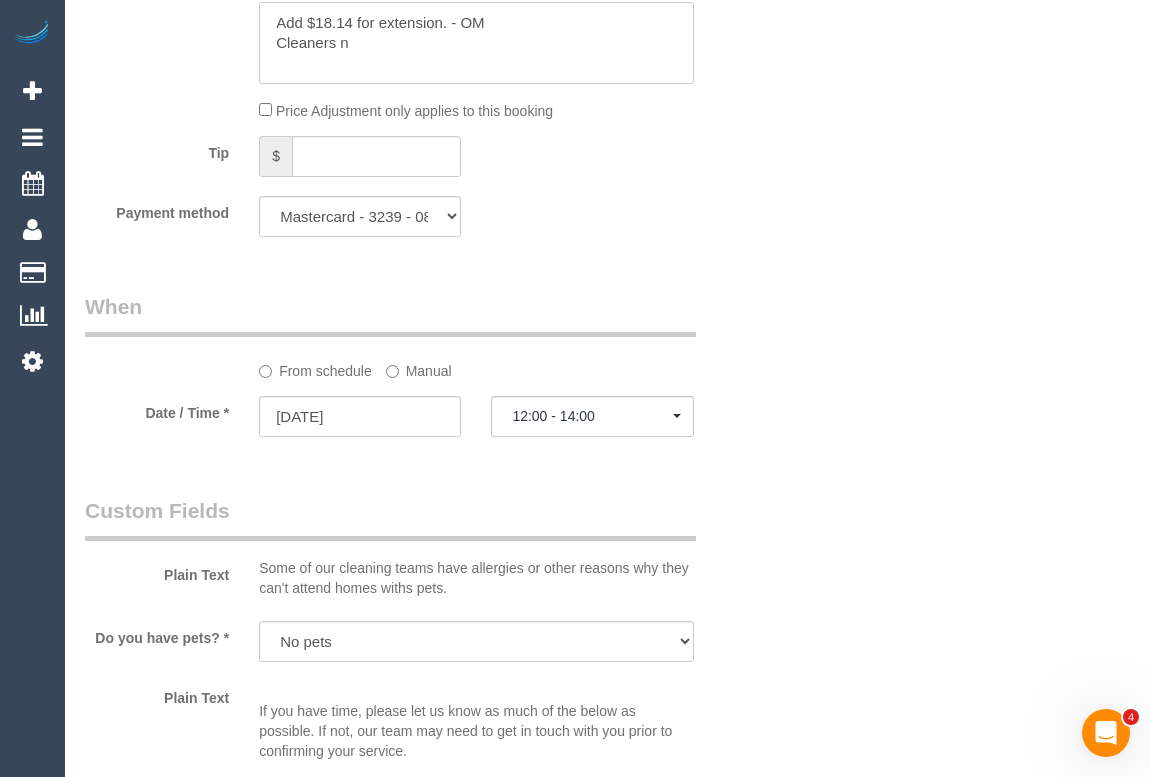 drag, startPoint x: 345, startPoint y: 22, endPoint x: 322, endPoint y: 22, distance: 23 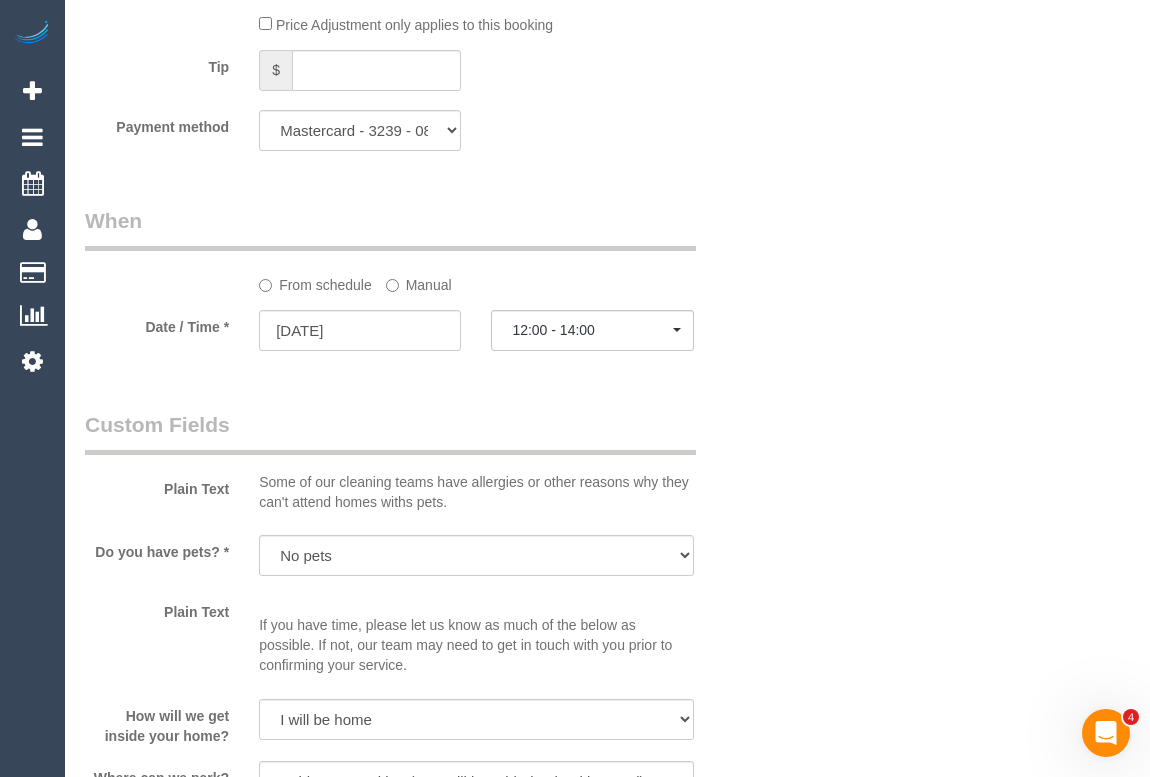 scroll, scrollTop: 2000, scrollLeft: 0, axis: vertical 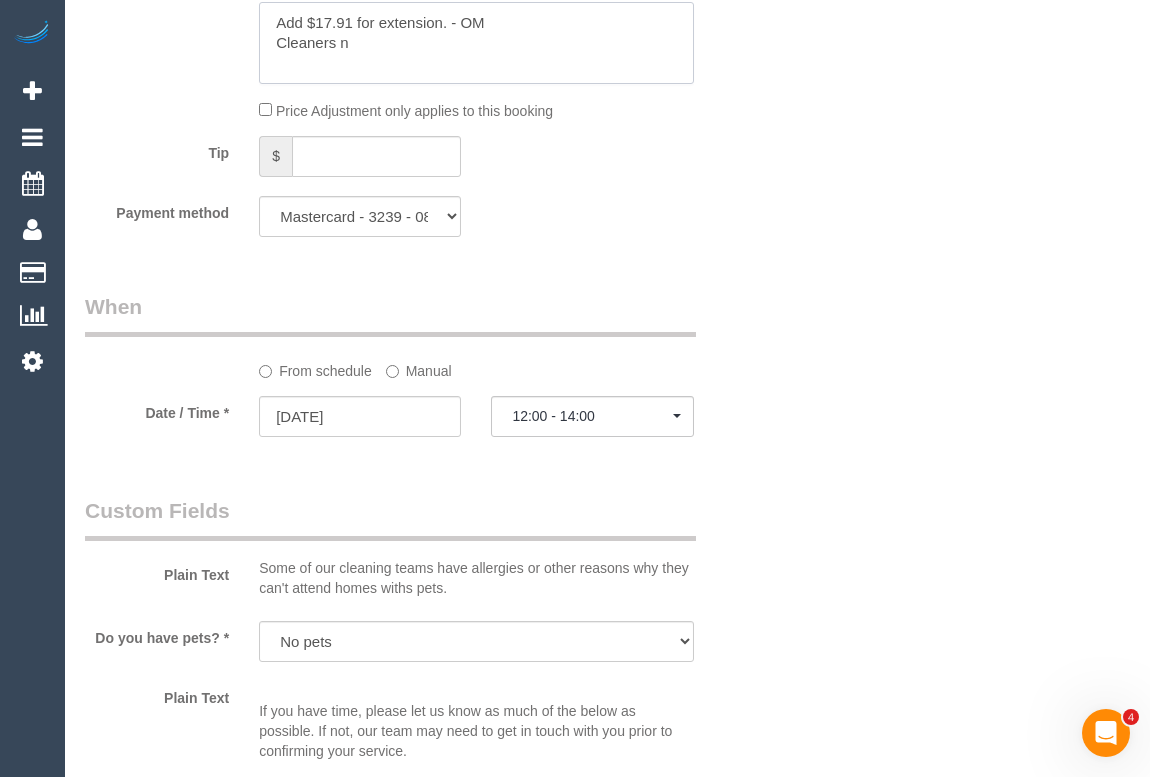 click 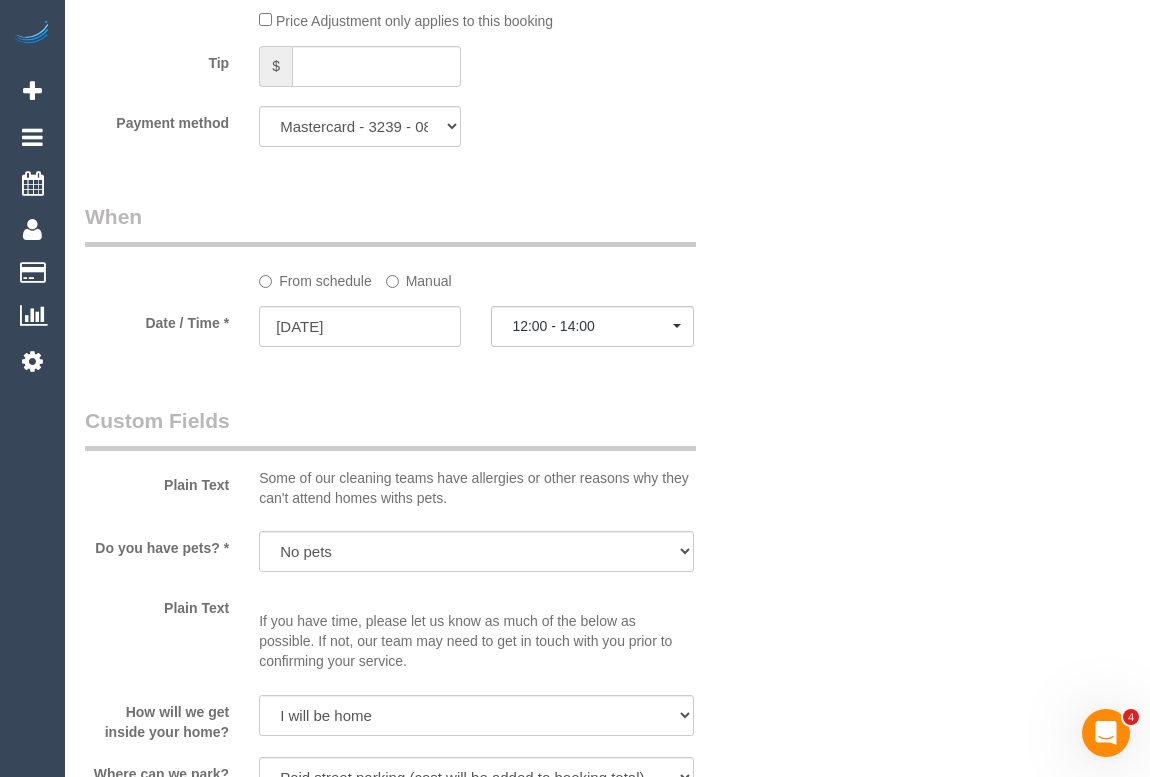 scroll, scrollTop: 1545, scrollLeft: 0, axis: vertical 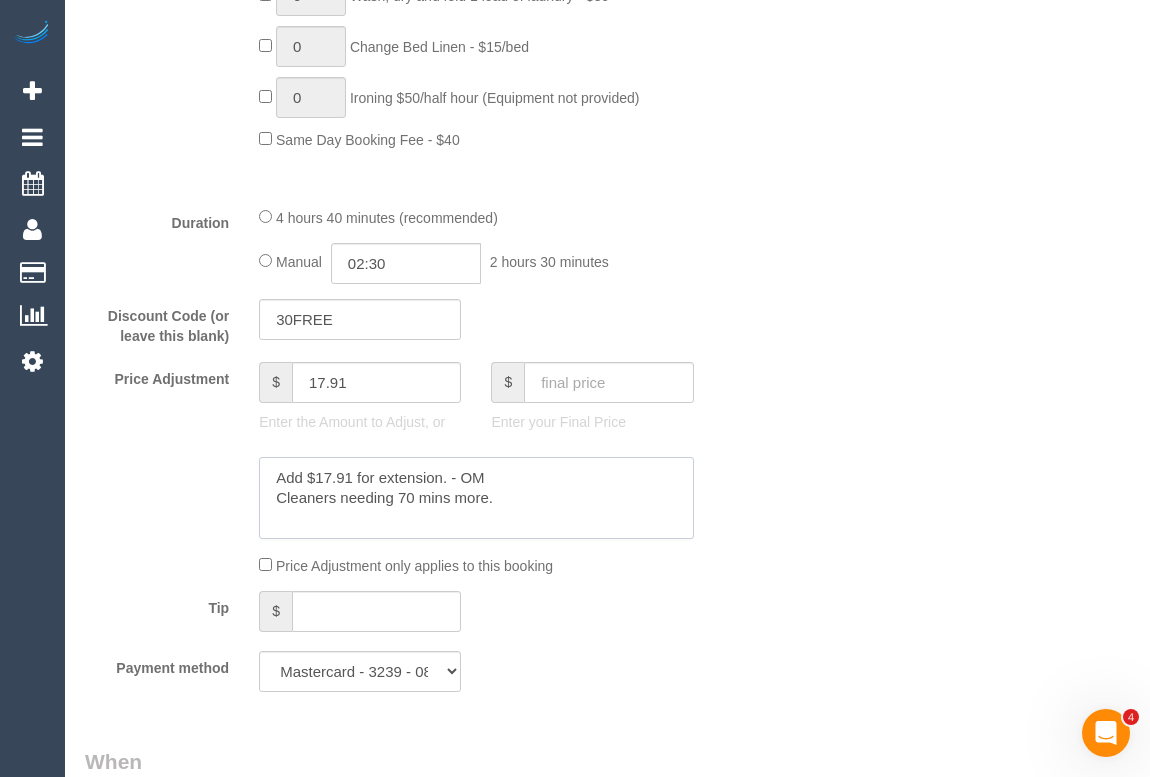 click 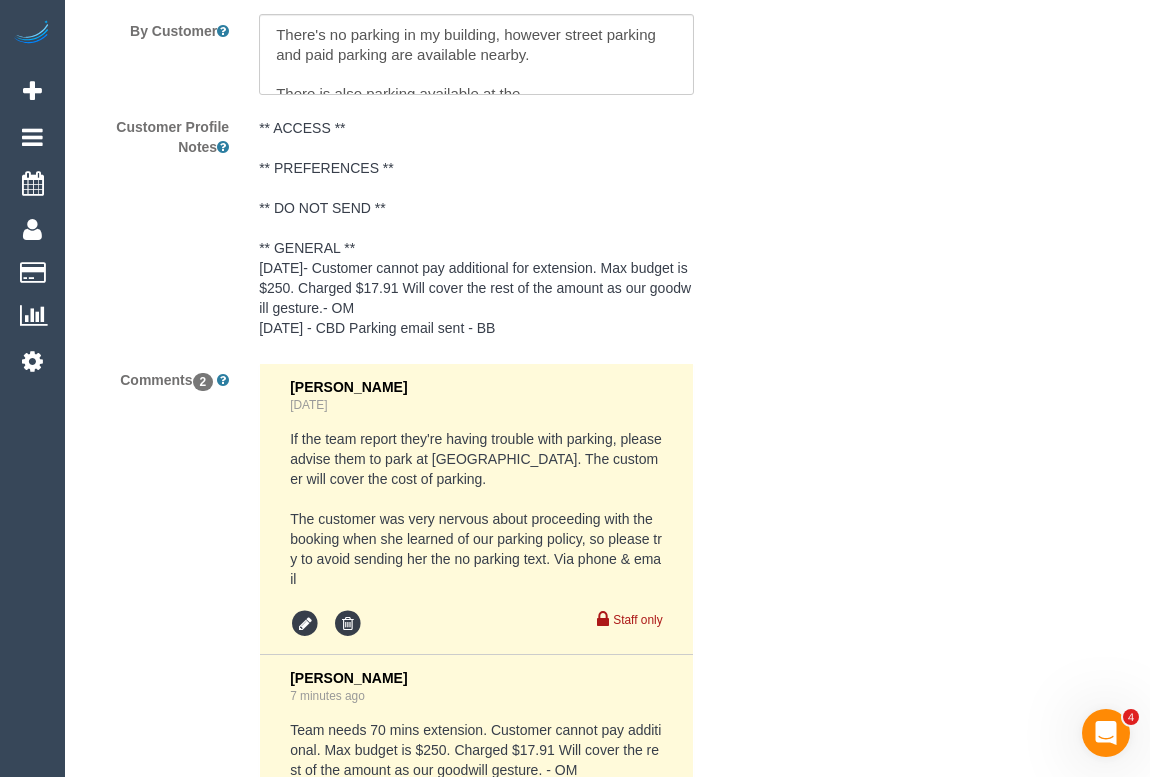 scroll, scrollTop: 3272, scrollLeft: 0, axis: vertical 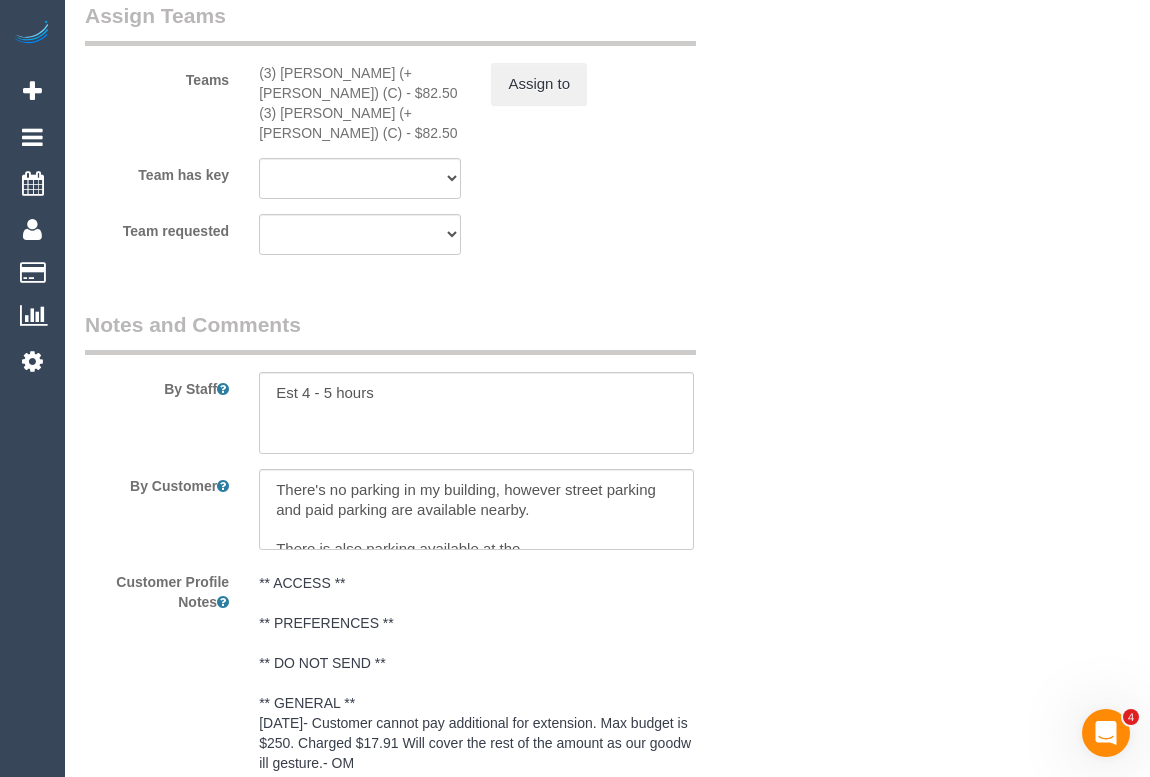 type on "Add $17.91 for extension. - OM
Cleaners needing total of 70 mins more." 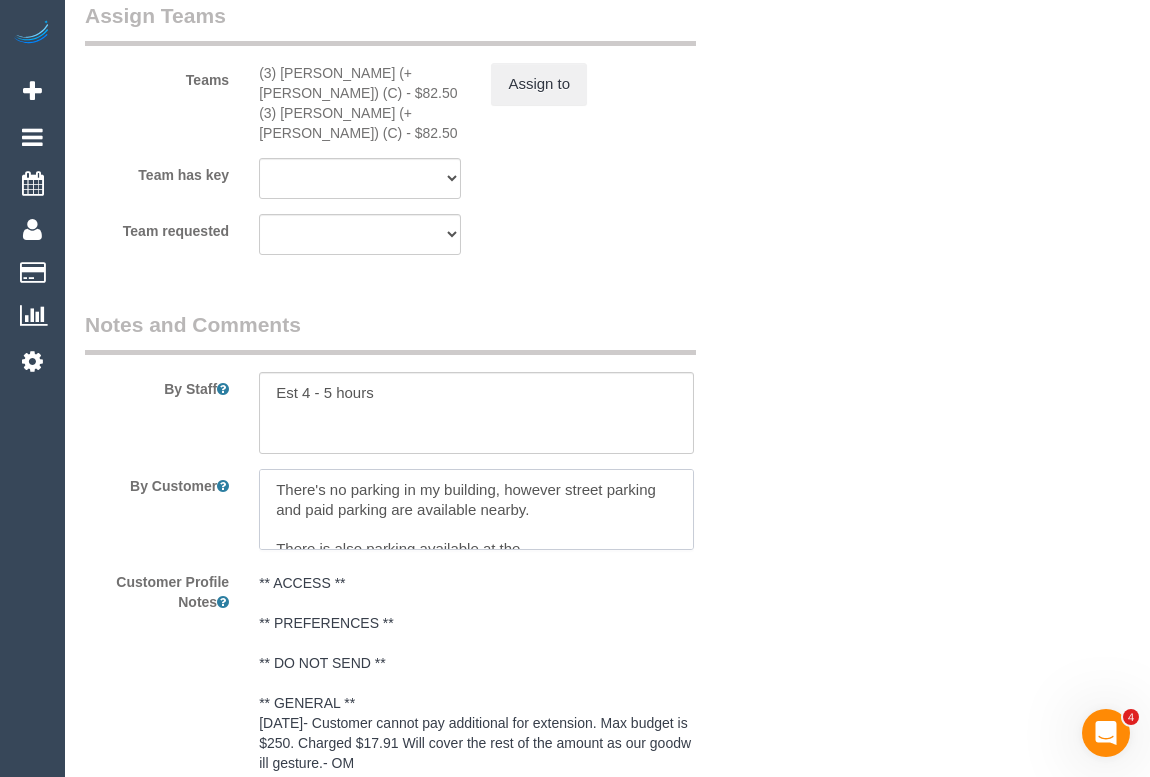 click at bounding box center [476, 510] 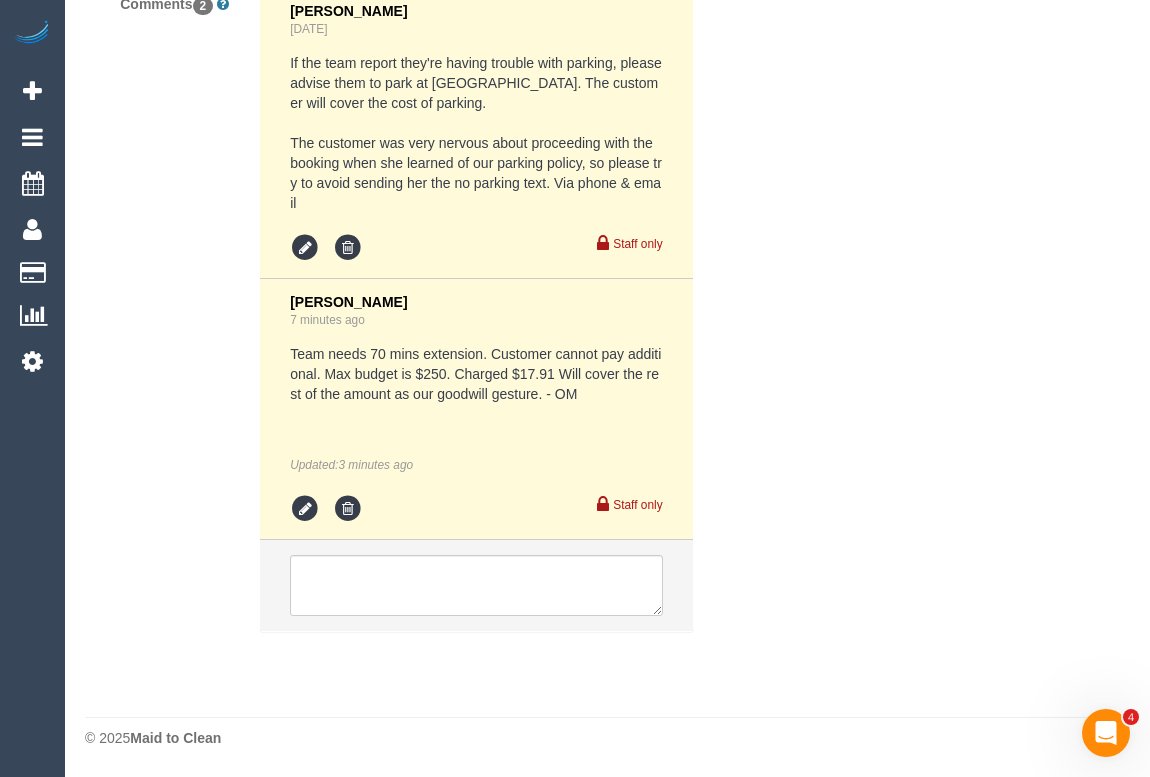 scroll, scrollTop: 4105, scrollLeft: 0, axis: vertical 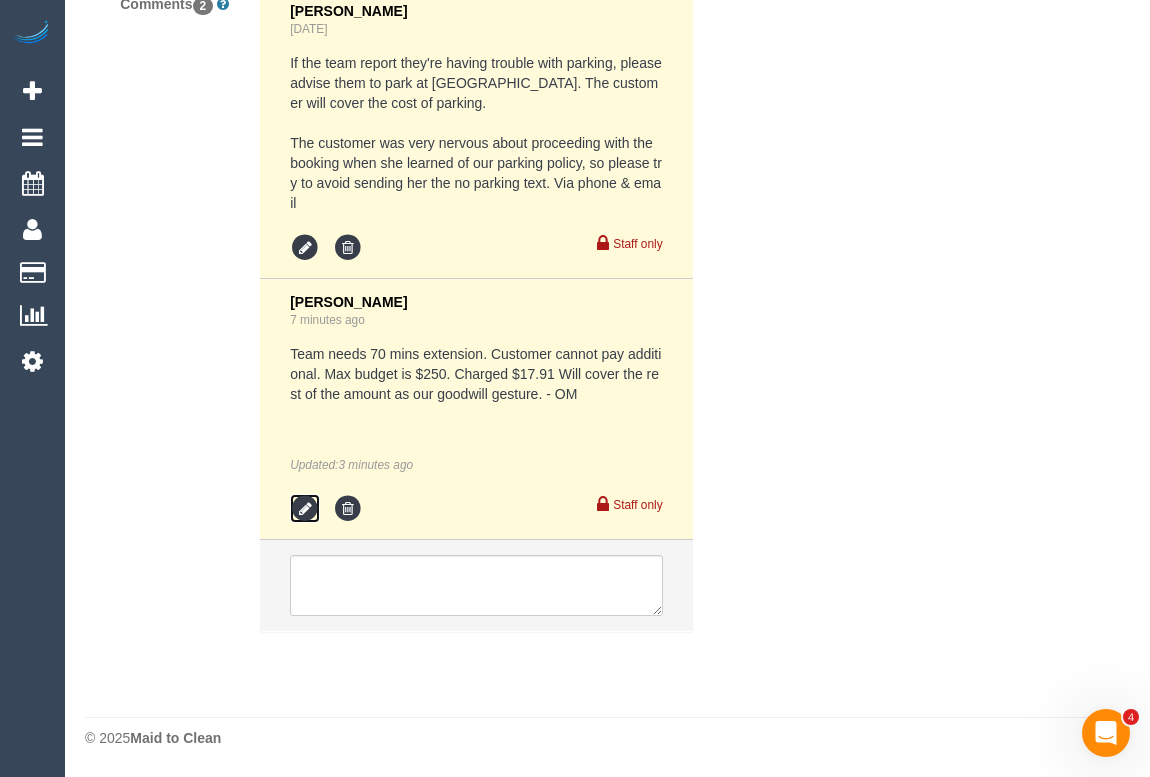 click at bounding box center [305, 509] 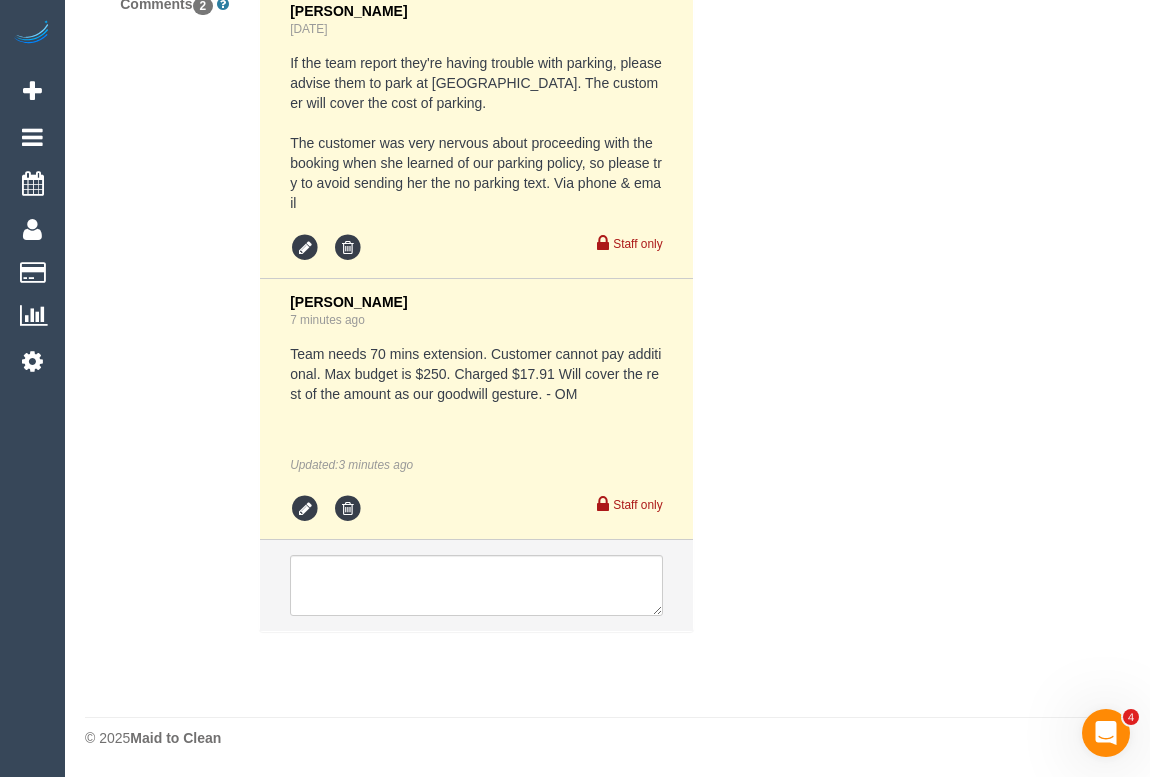 scroll, scrollTop: 4069, scrollLeft: 0, axis: vertical 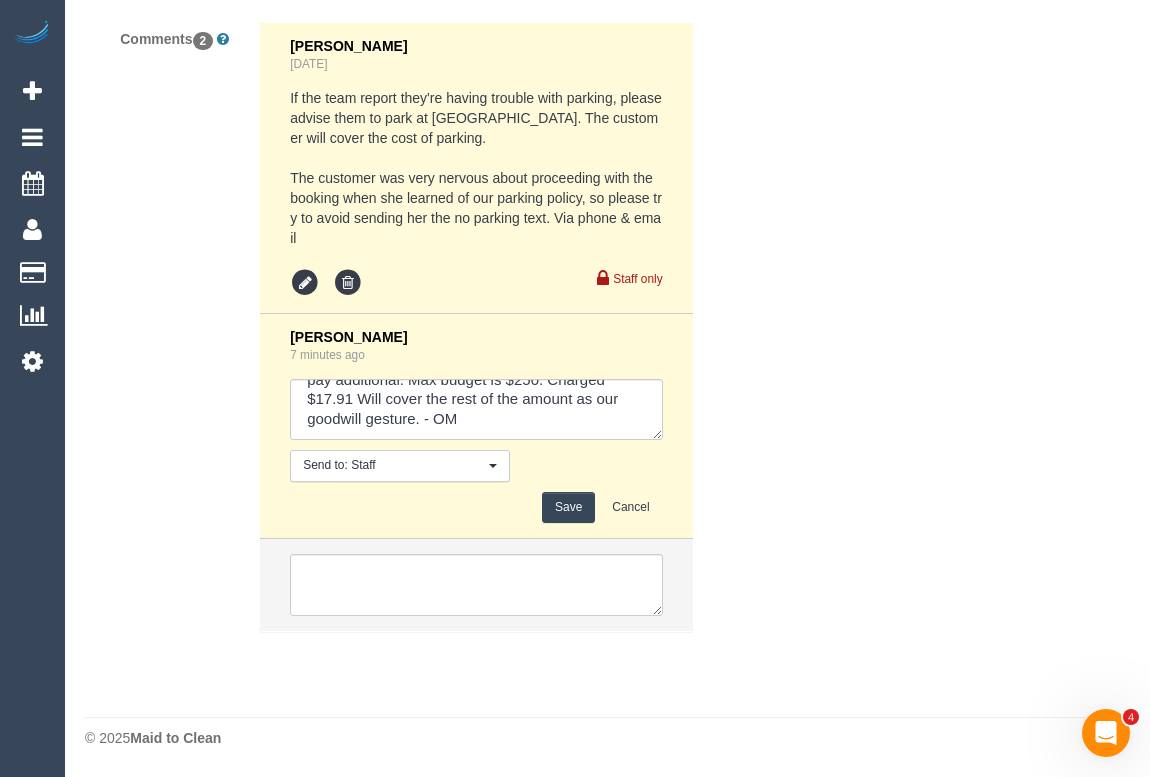 click on "Save" at bounding box center (568, 507) 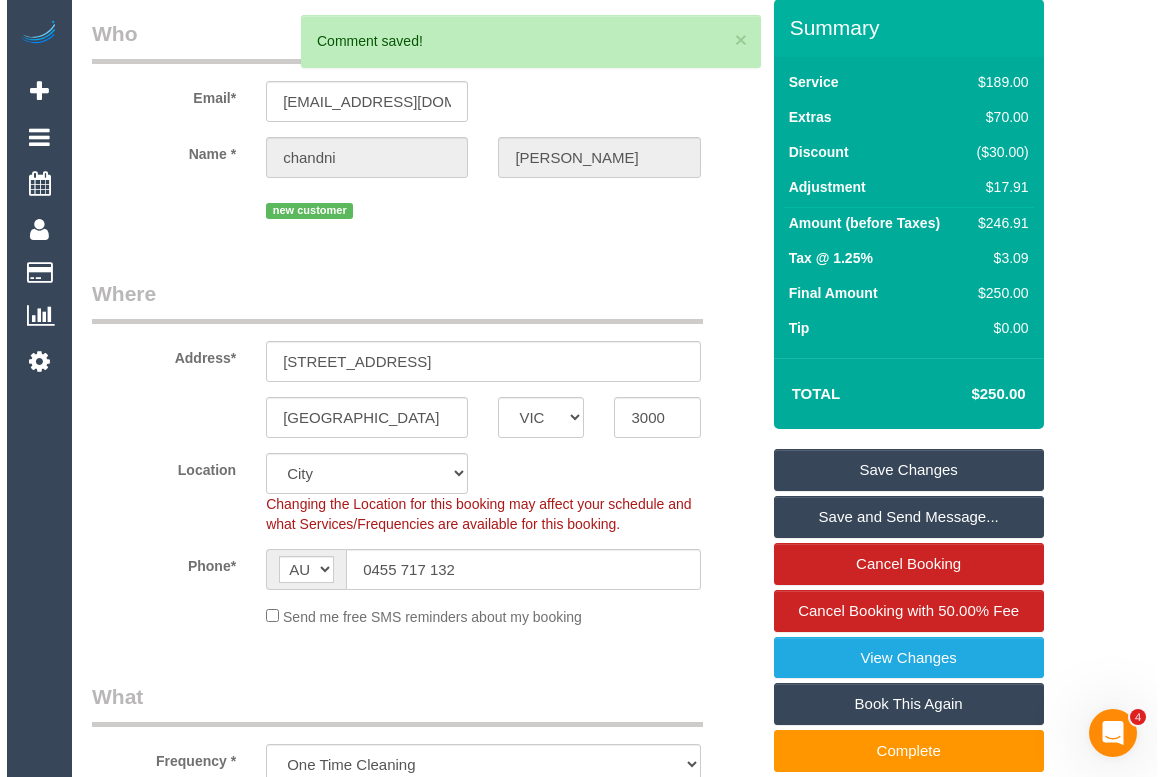 scroll, scrollTop: 0, scrollLeft: 0, axis: both 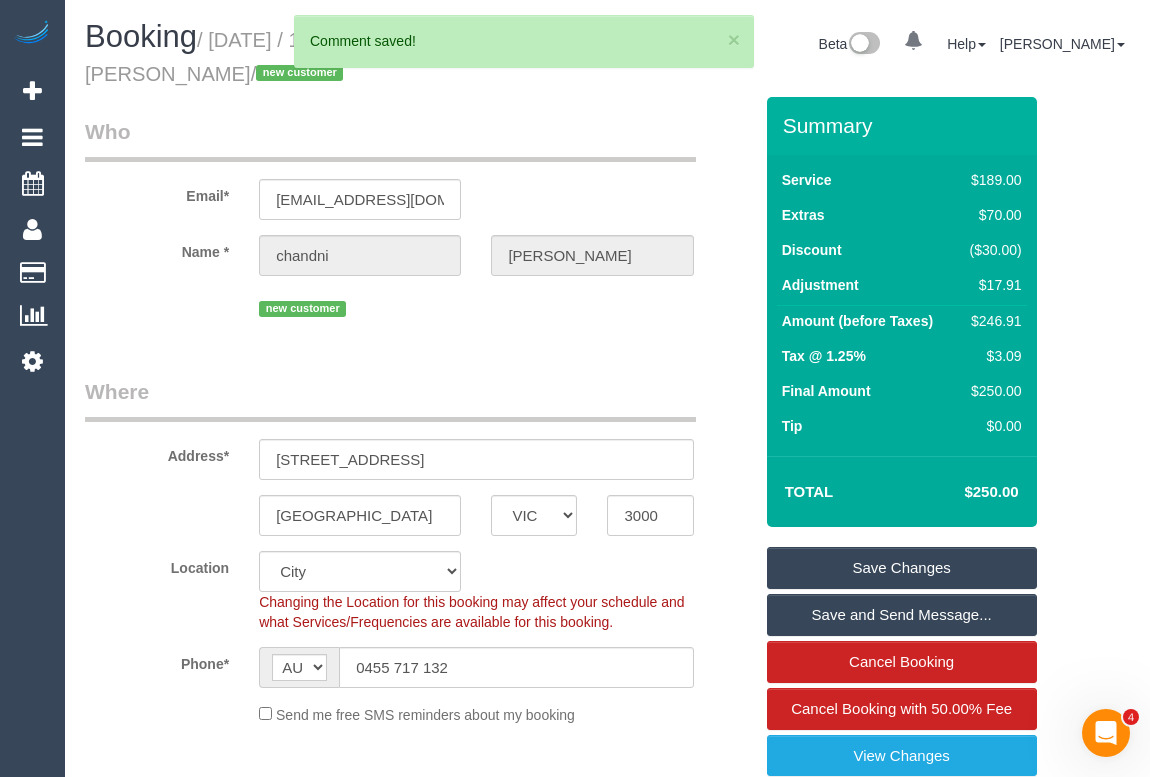 click on "Save Changes" at bounding box center (902, 568) 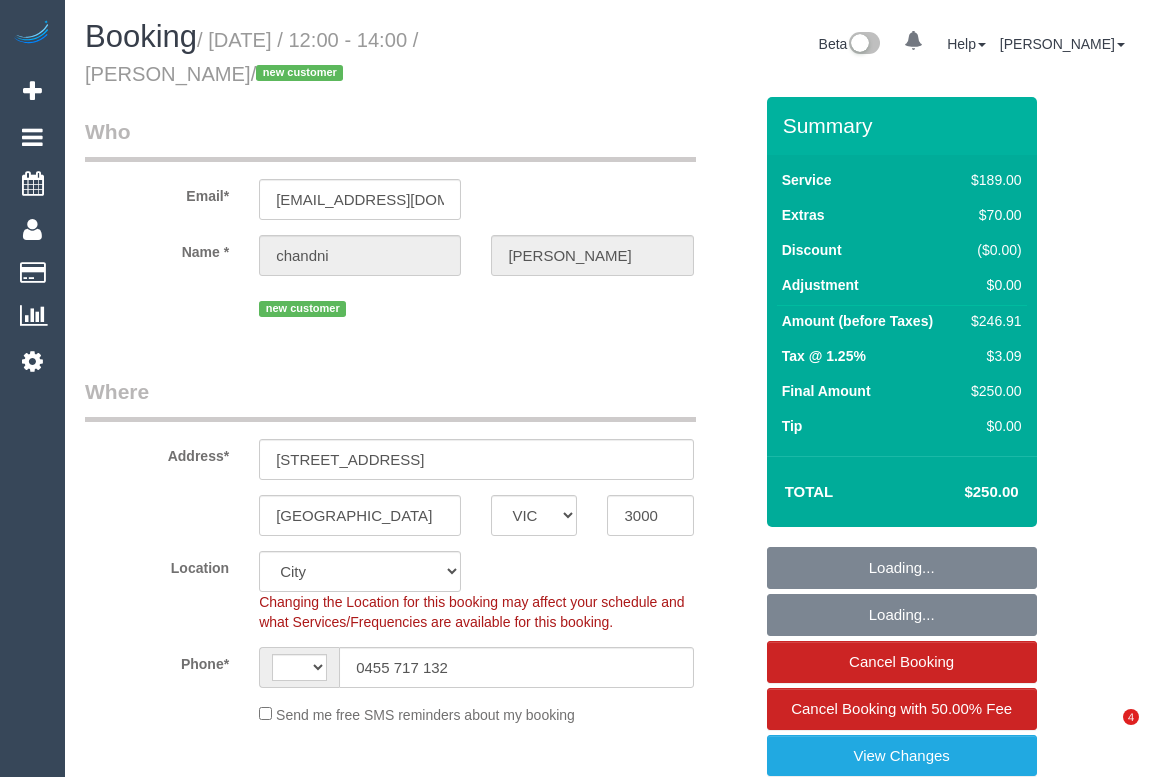 select on "VIC" 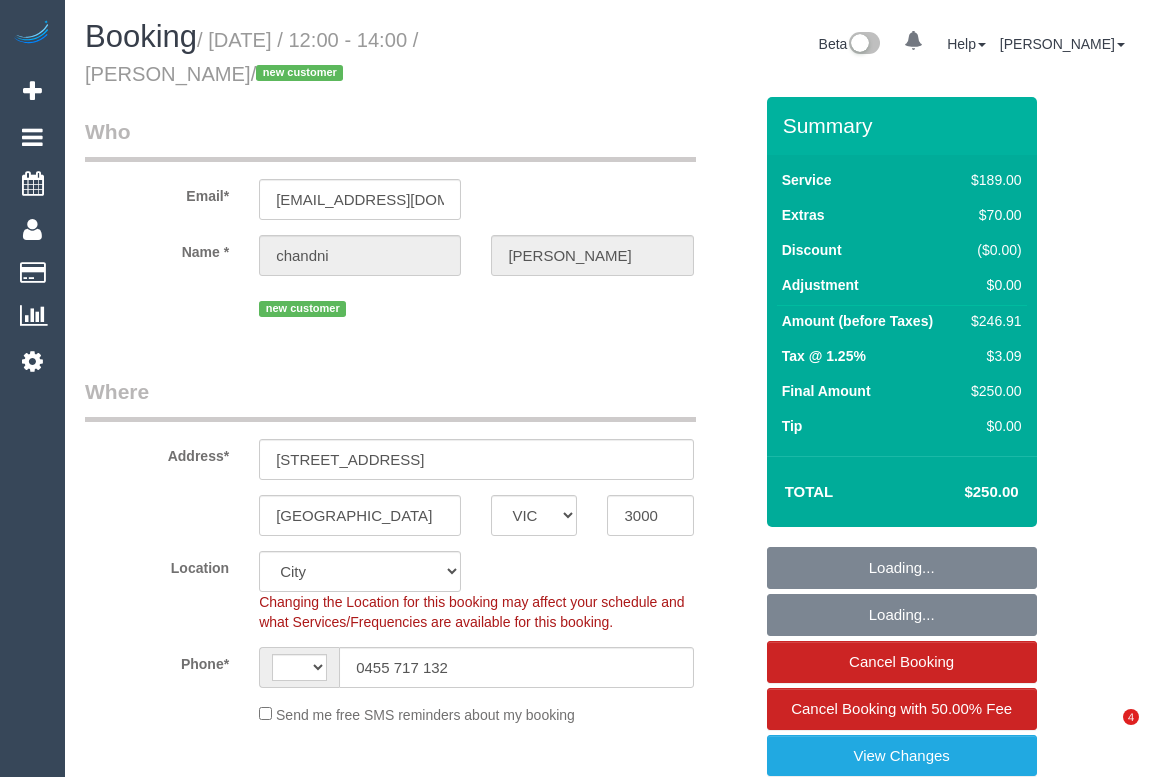 scroll, scrollTop: 0, scrollLeft: 0, axis: both 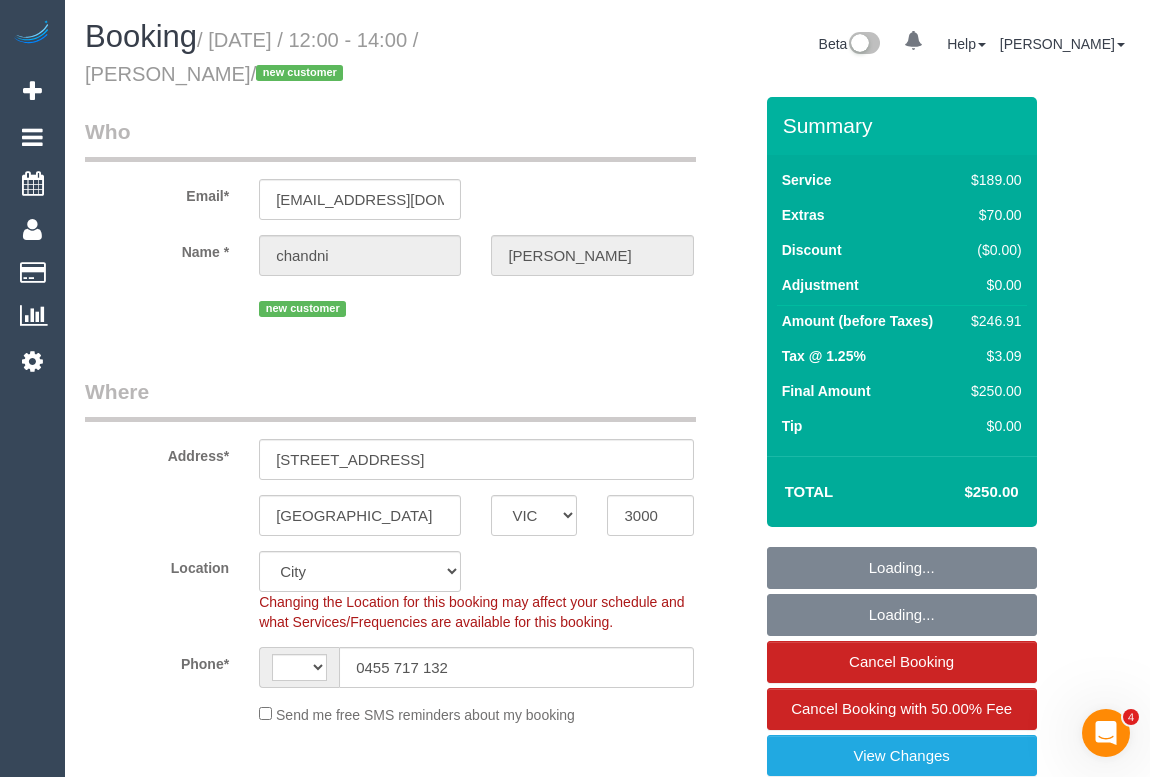 select on "number:28" 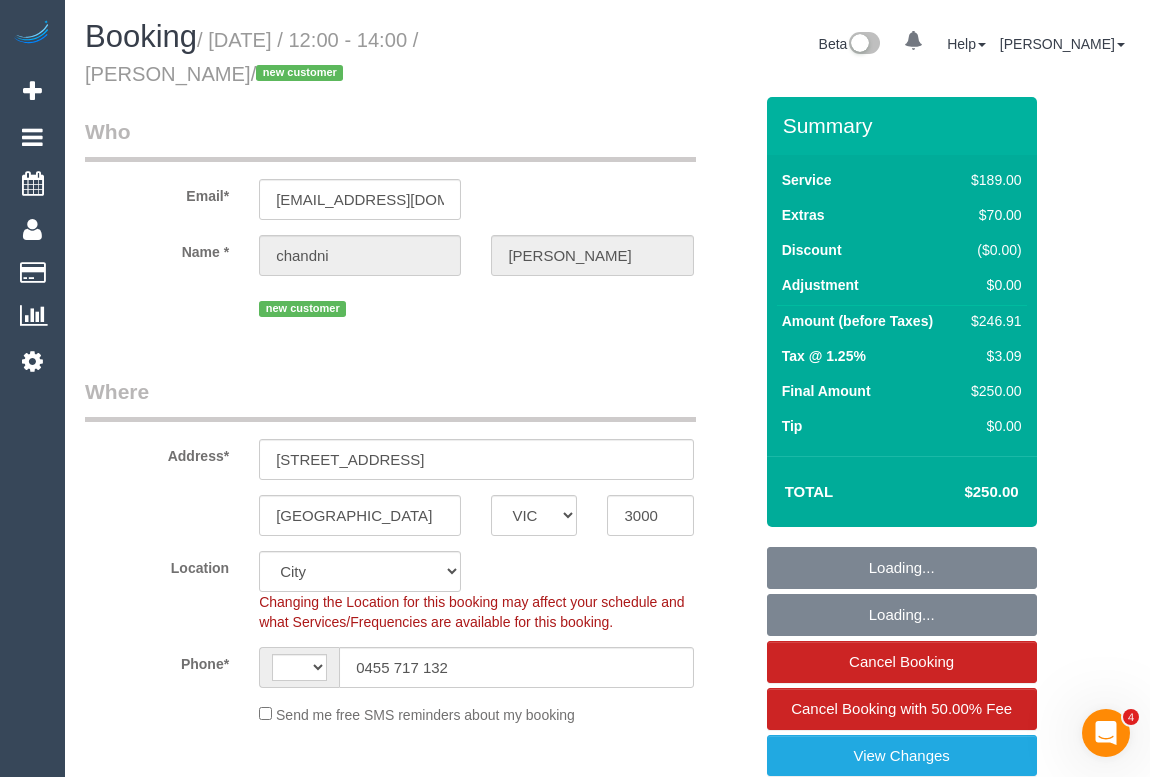 select on "string:AU" 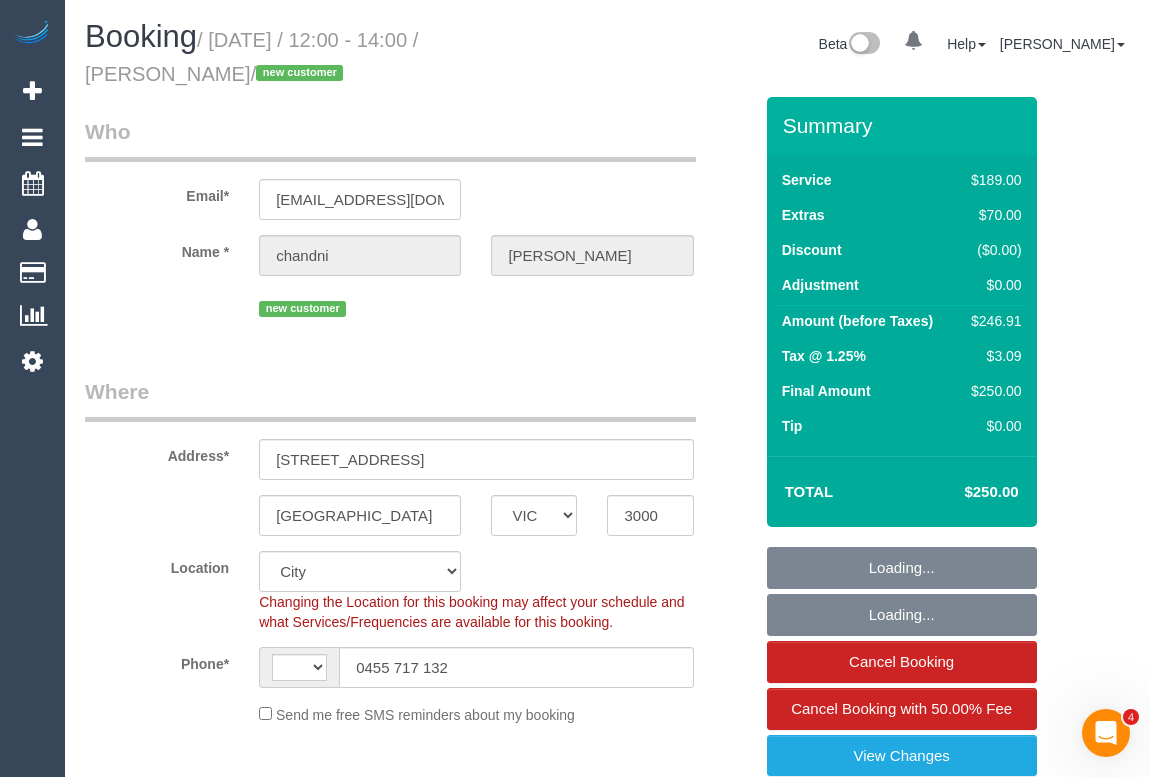 select on "object:735" 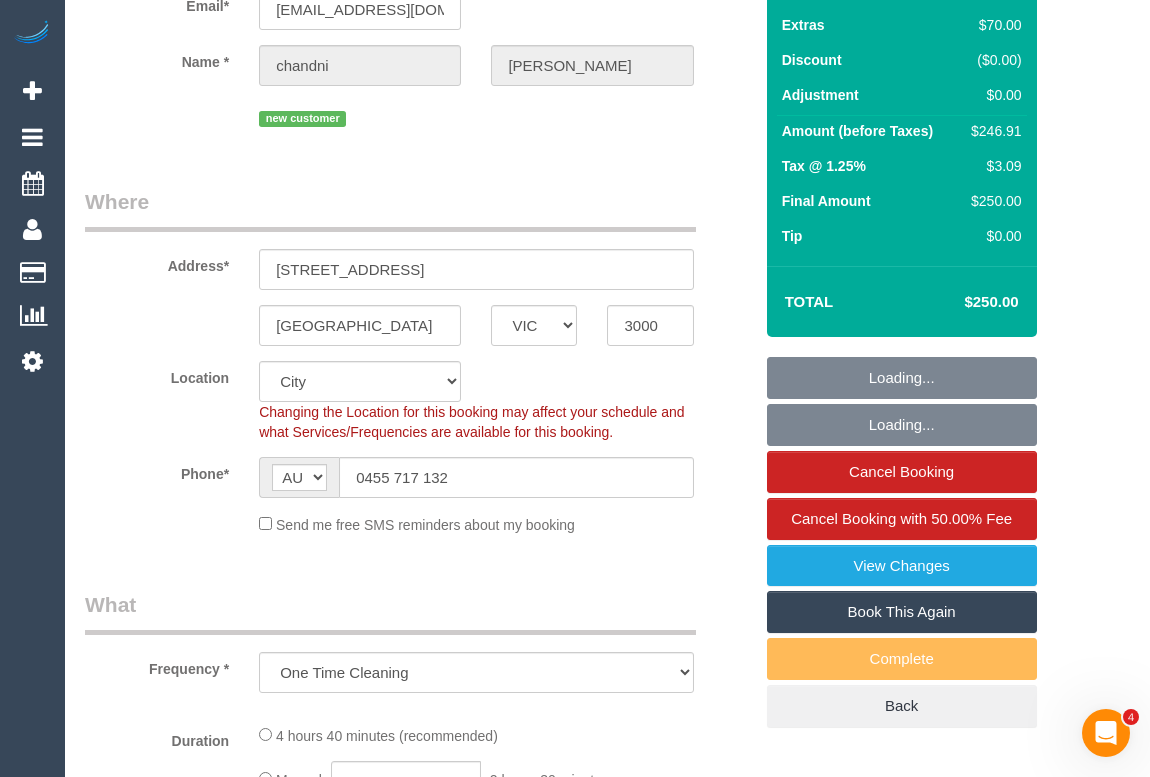 select on "string:stripe-pm_1RfyKt2GScqysDRVLs4pxHBF" 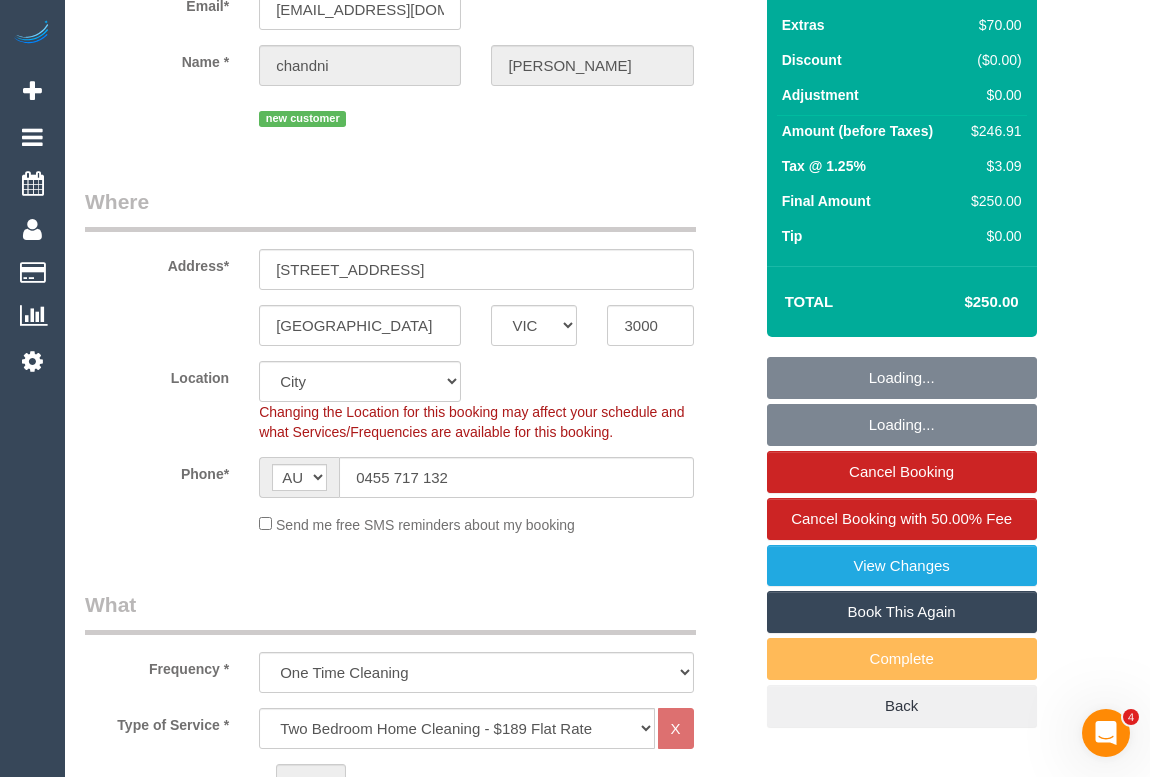 select on "object:1135" 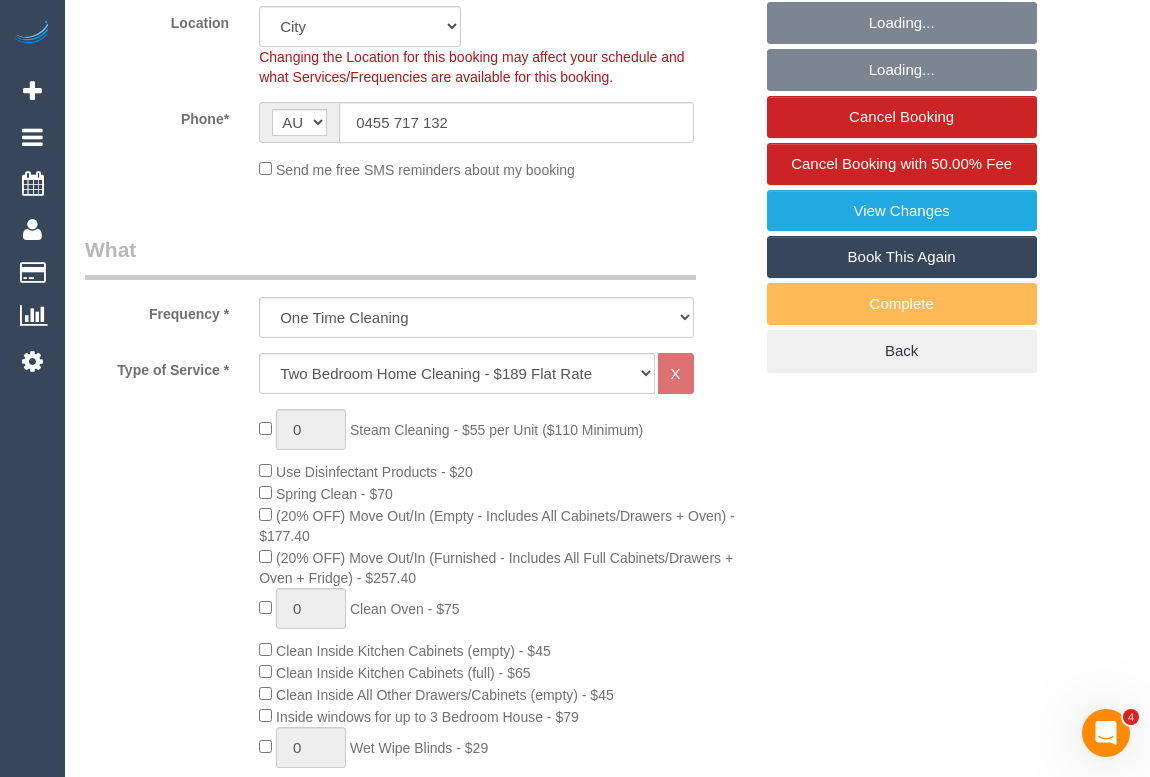 select on "spot1" 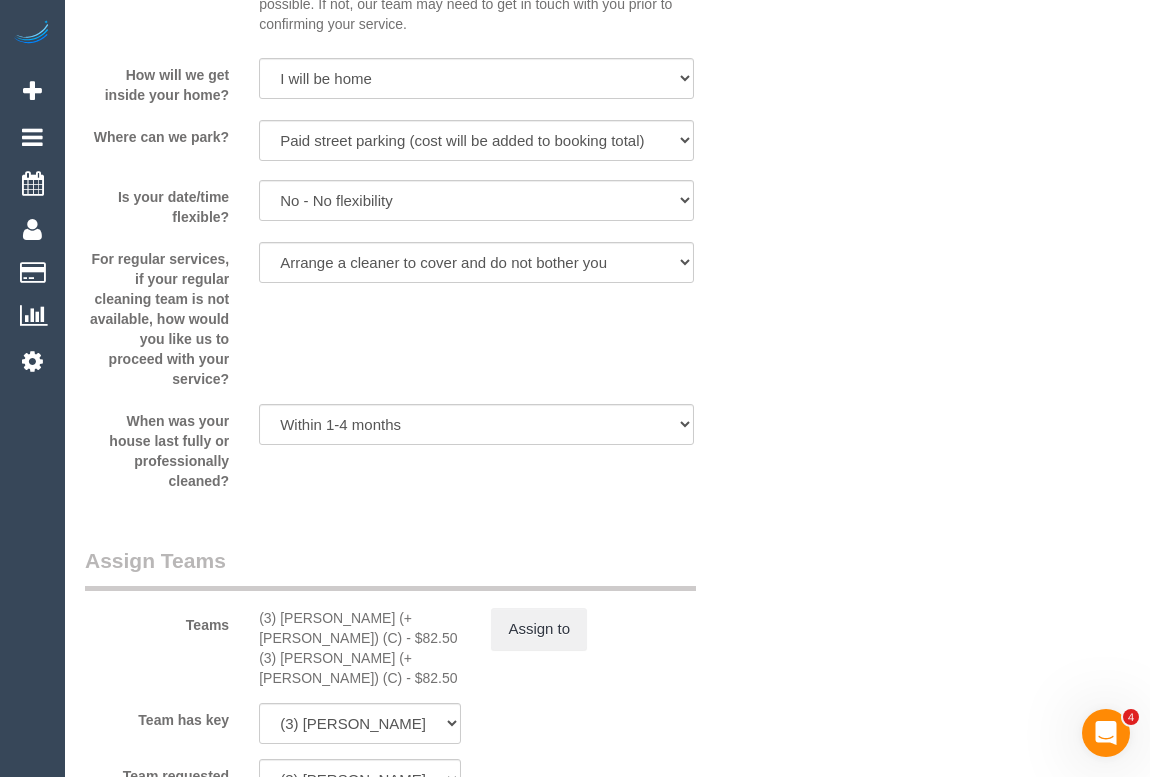 scroll, scrollTop: 3272, scrollLeft: 0, axis: vertical 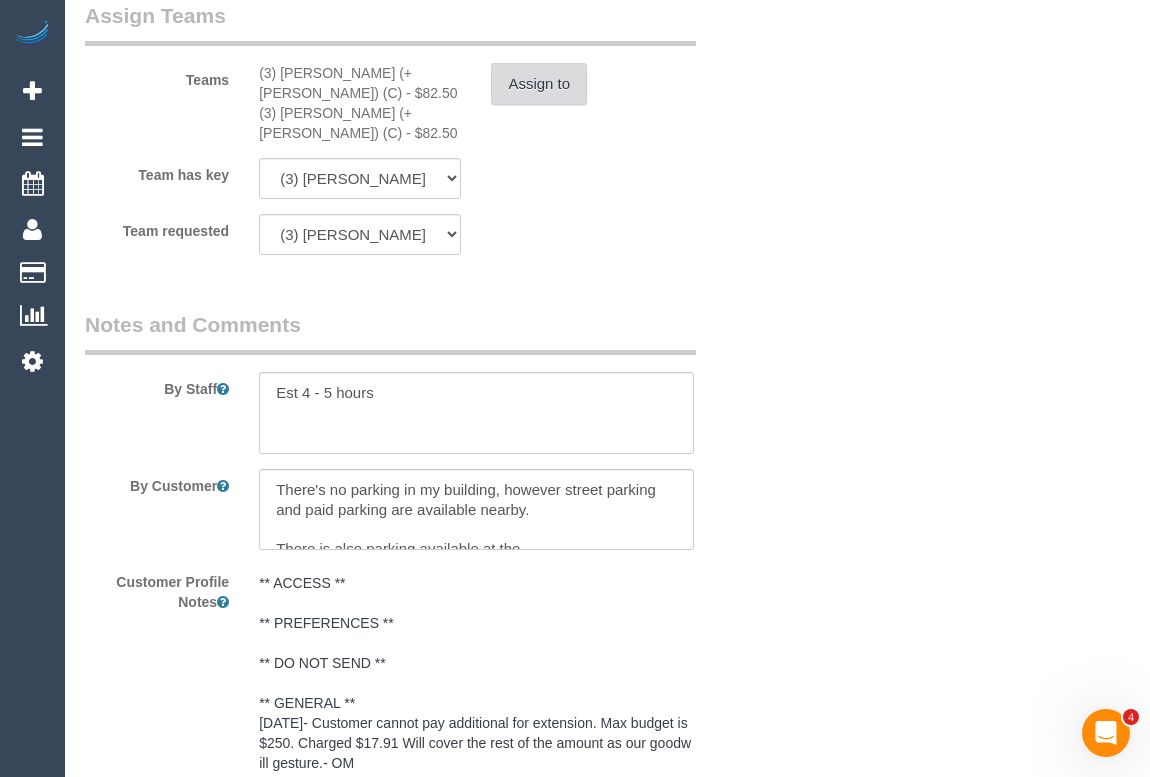 click on "Assign to" at bounding box center [539, 84] 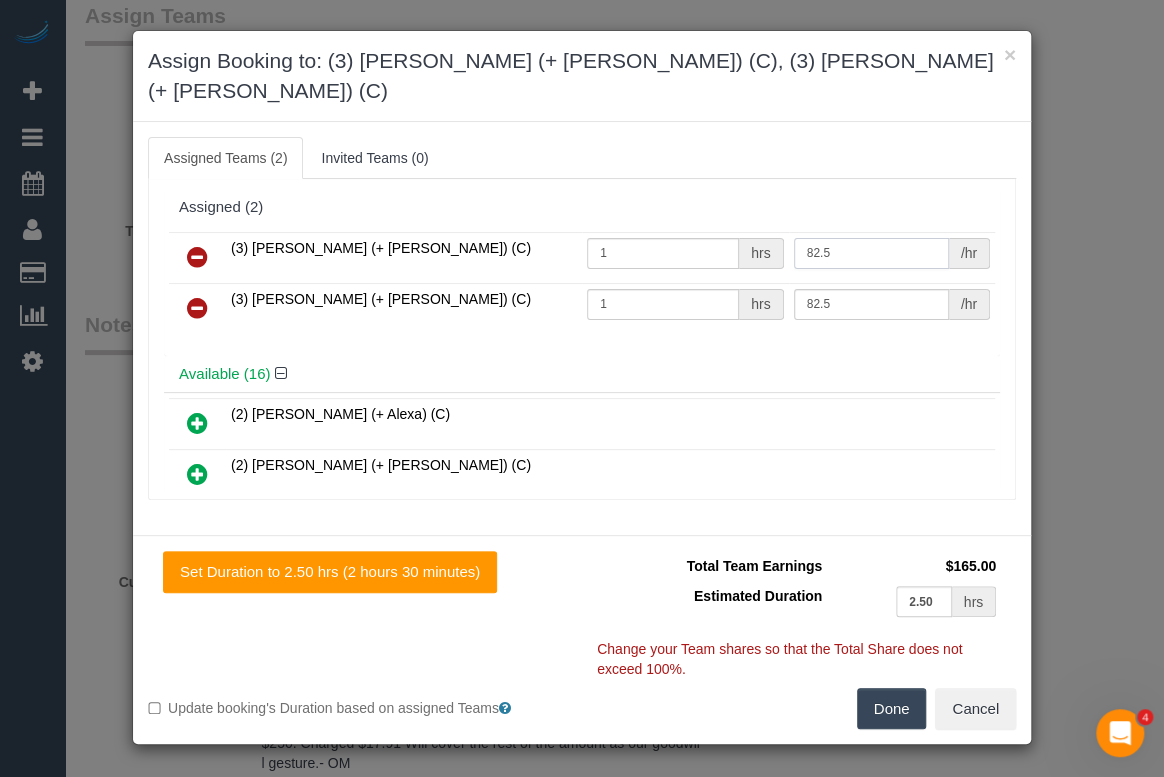 drag, startPoint x: 830, startPoint y: 217, endPoint x: 802, endPoint y: 217, distance: 28 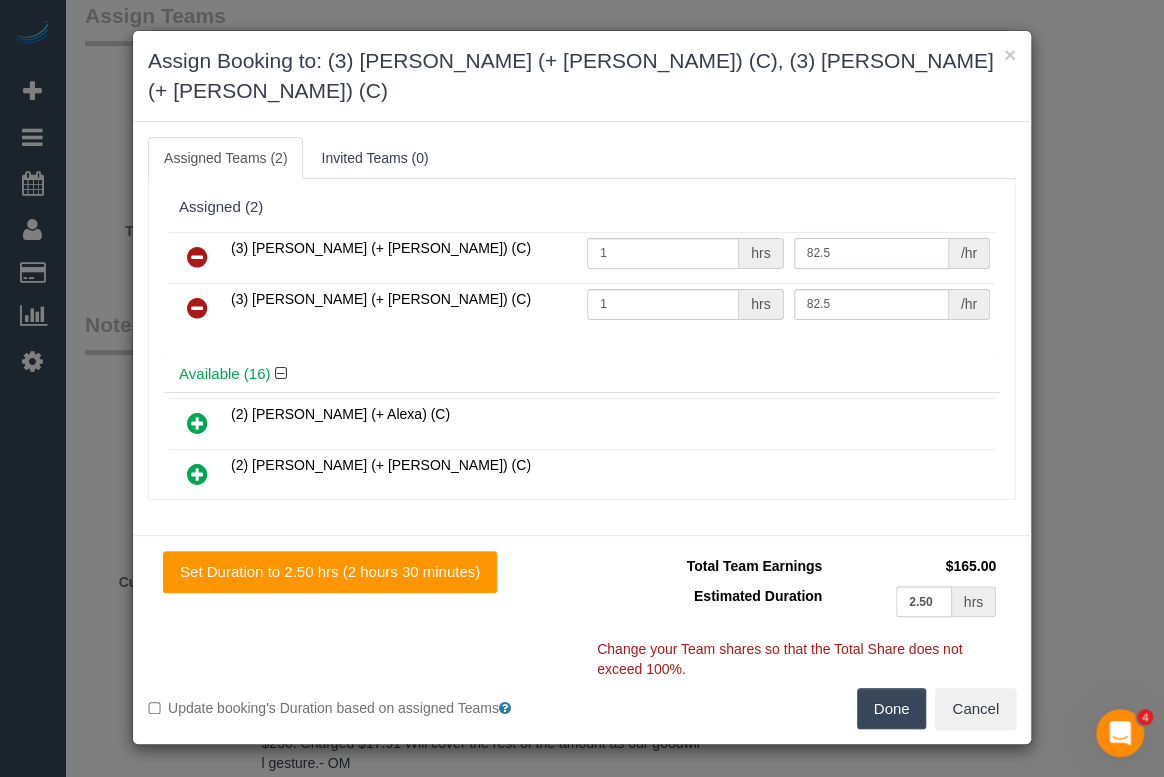 click on "82.5" at bounding box center (871, 253) 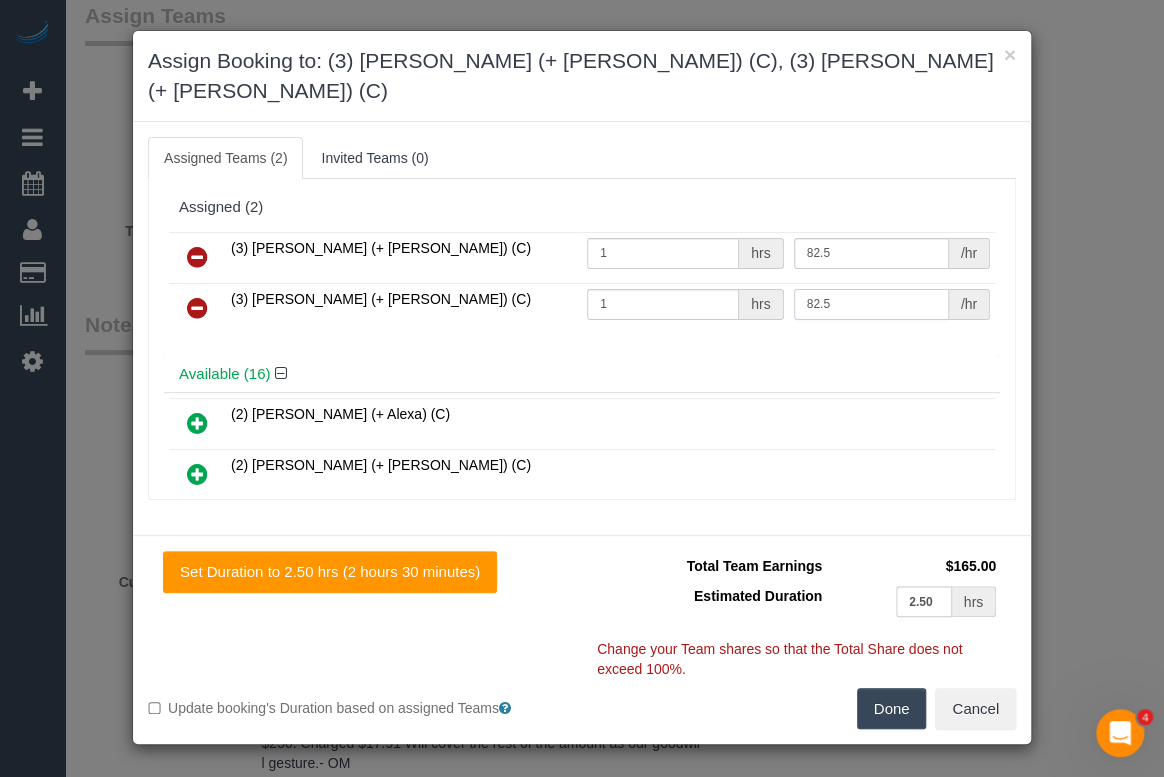 drag, startPoint x: 824, startPoint y: 272, endPoint x: 803, endPoint y: 268, distance: 21.377558 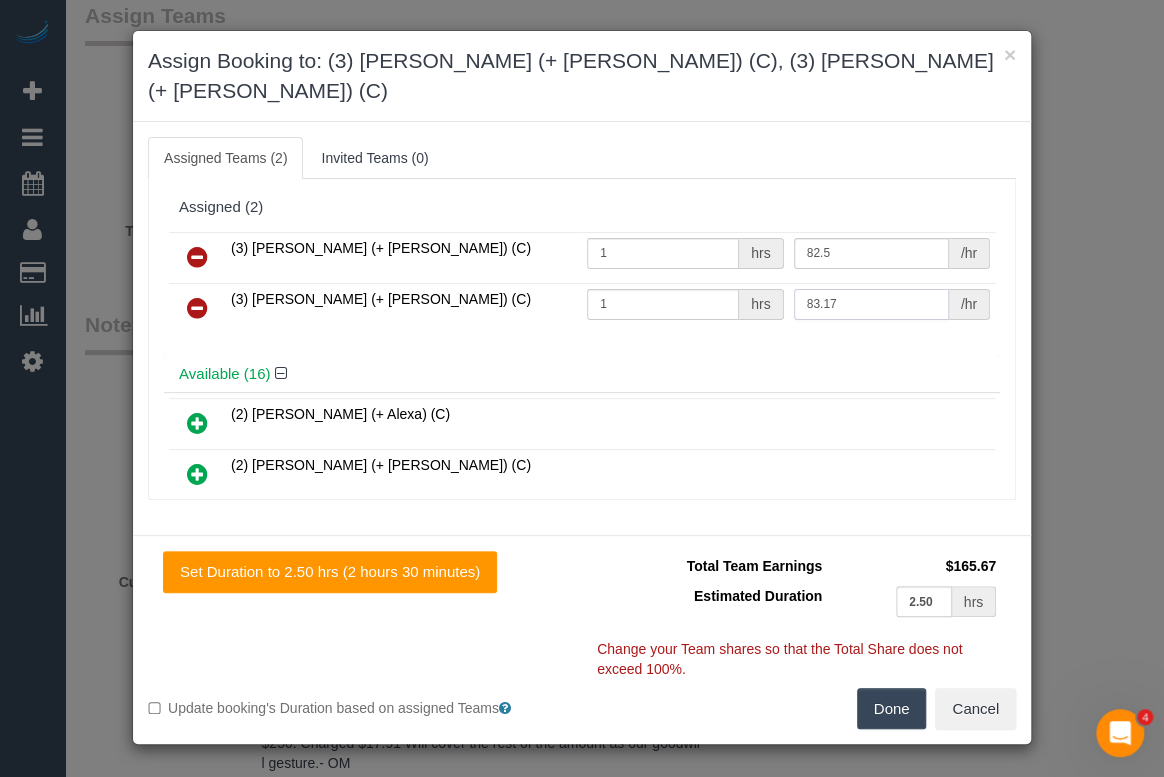 type on "83.17" 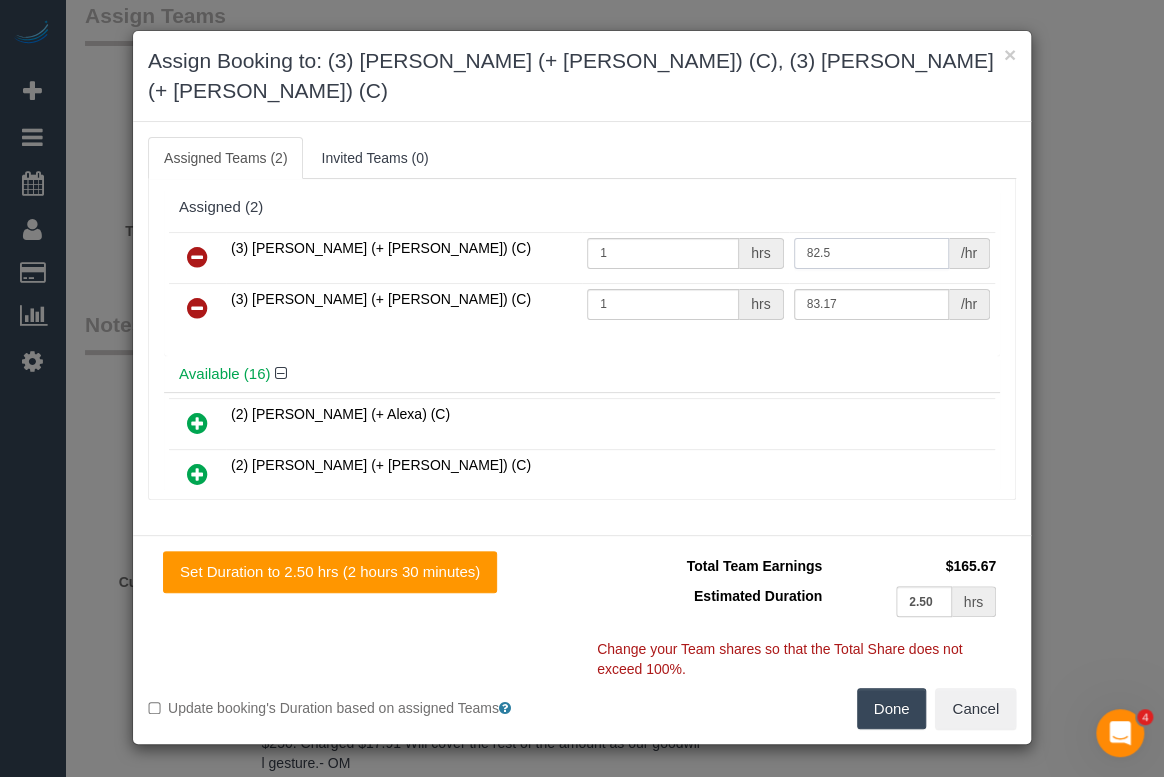 drag, startPoint x: 827, startPoint y: 219, endPoint x: 802, endPoint y: 218, distance: 25.019993 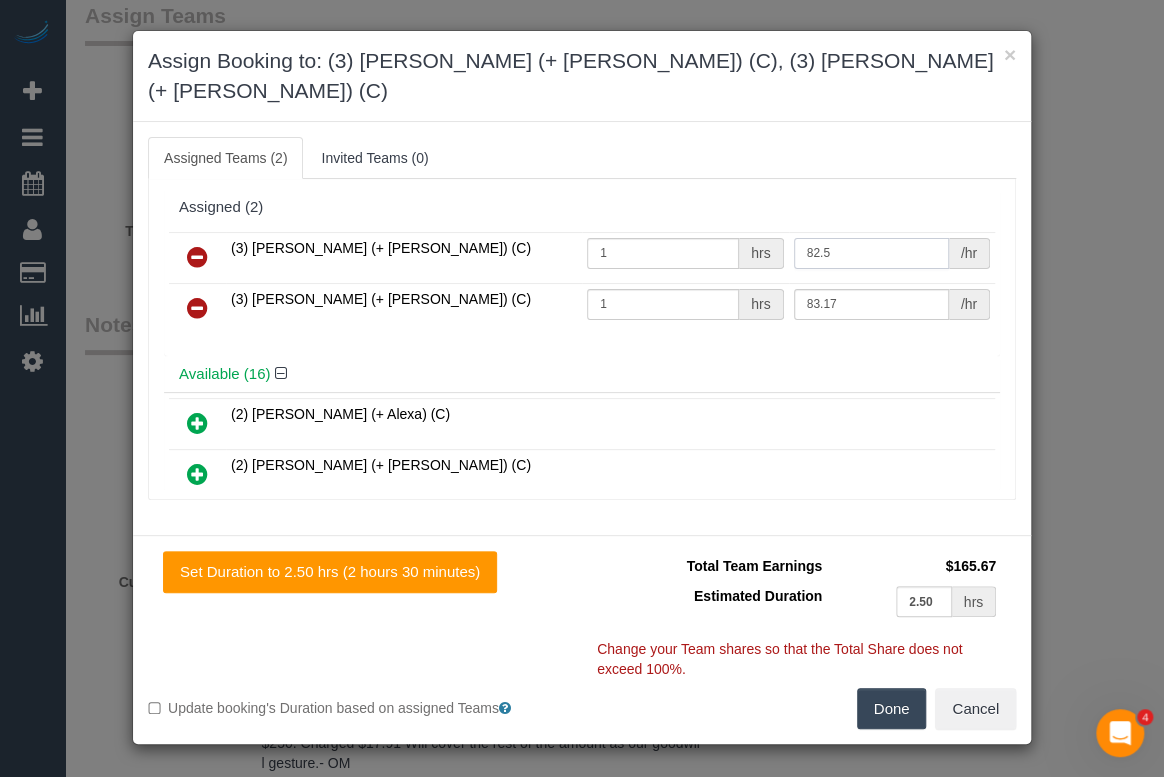 click on "82.5" at bounding box center (871, 253) 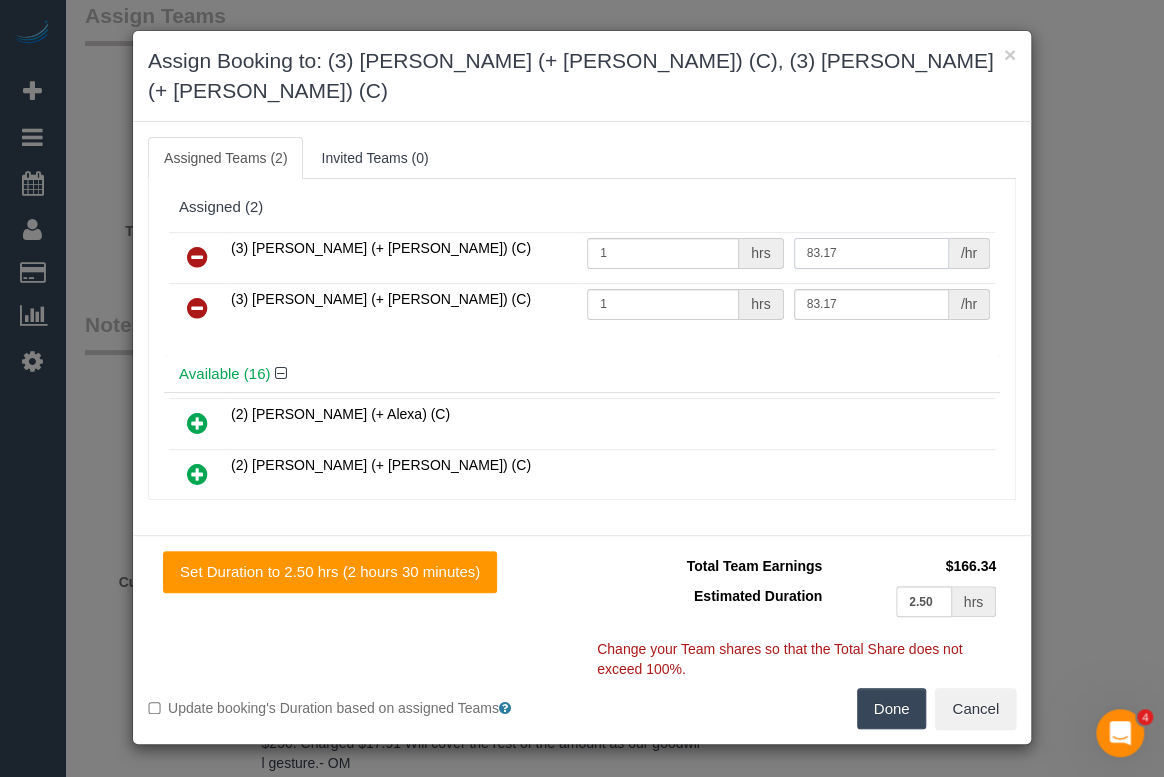 type on "83.17" 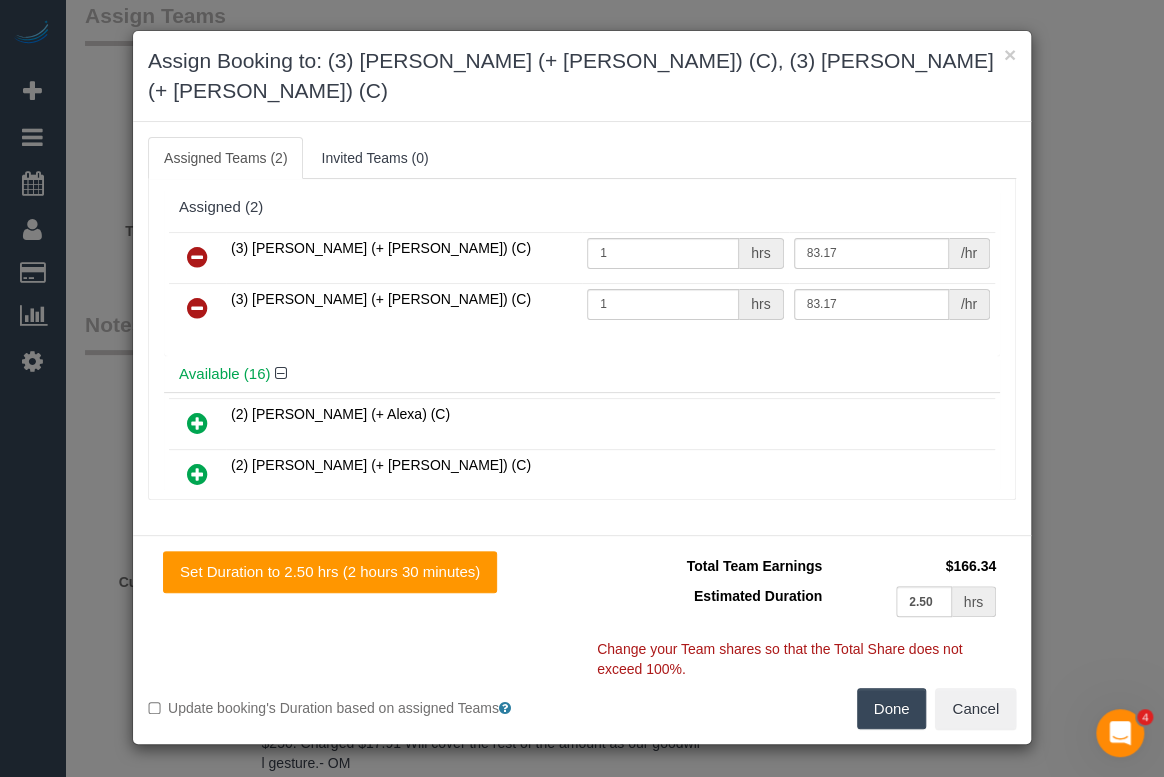 click on "(3) Cristian (+ Tania) (C)
1
hrs
83.17
/hr
(3) Tania (+ Cristian) (C)
1
hrs
83.17
/hr" at bounding box center (582, 291) 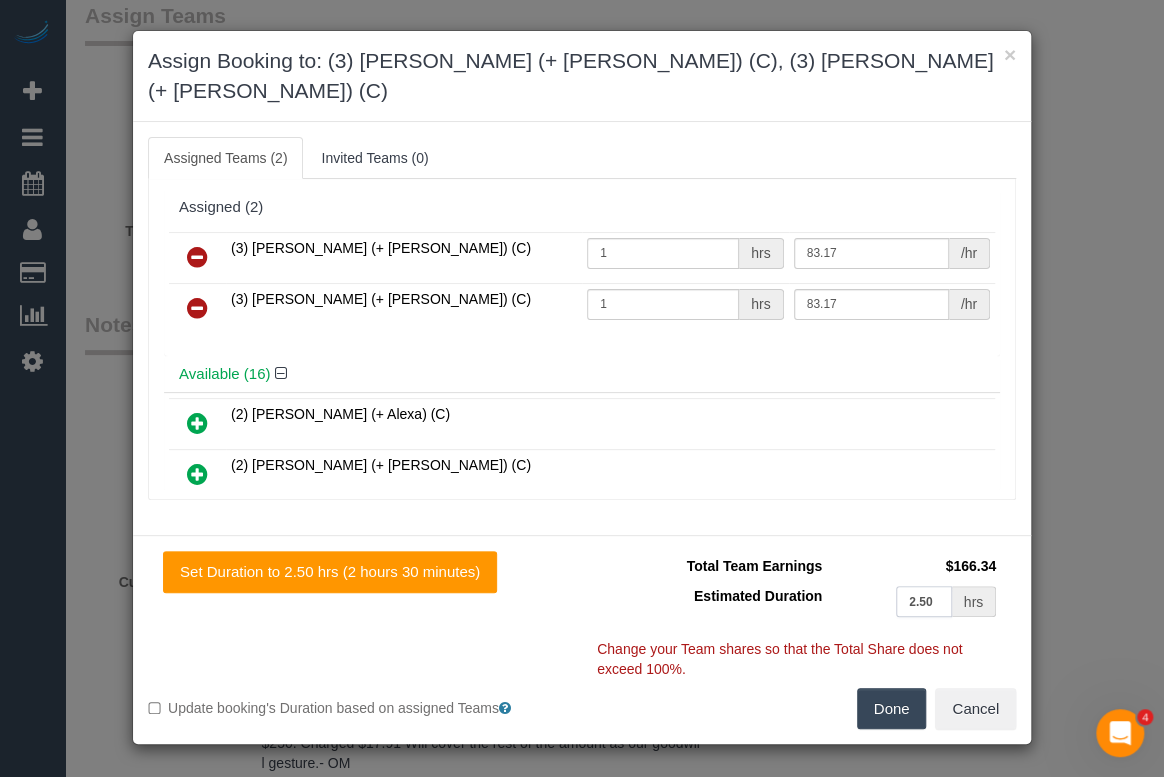 click on "2.50" at bounding box center [924, 601] 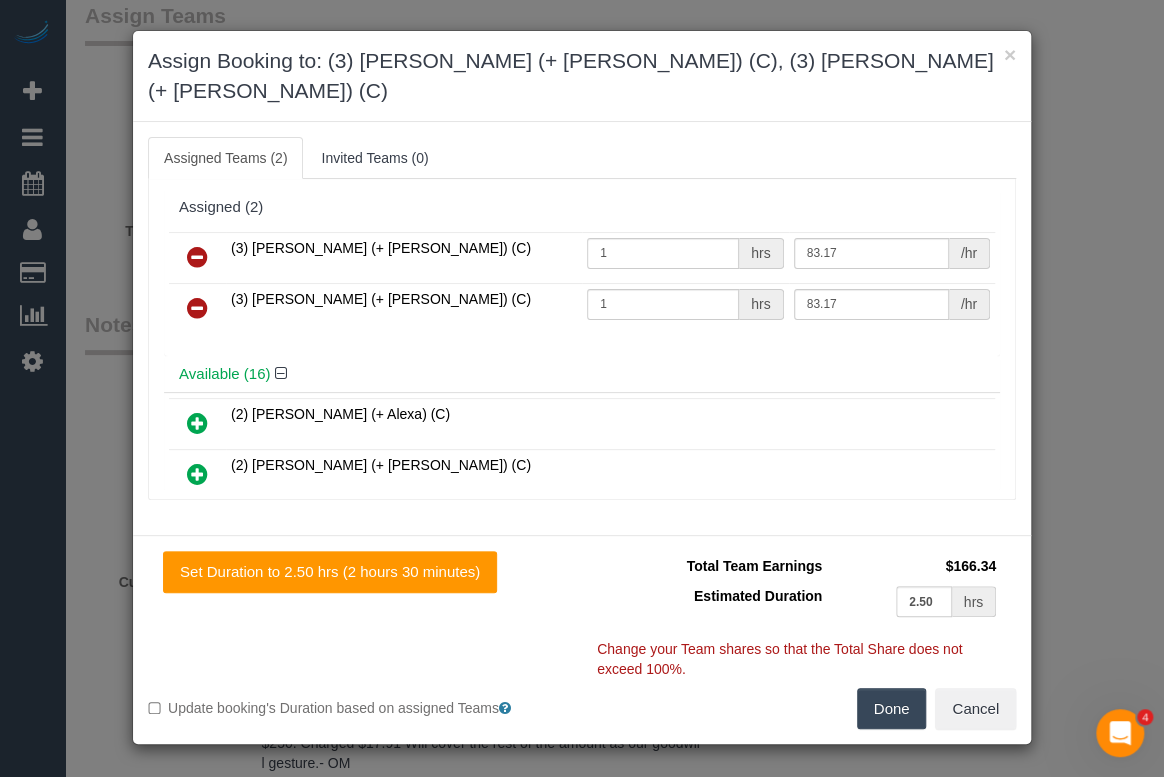 click on "Done
Cancel" at bounding box center (806, 709) 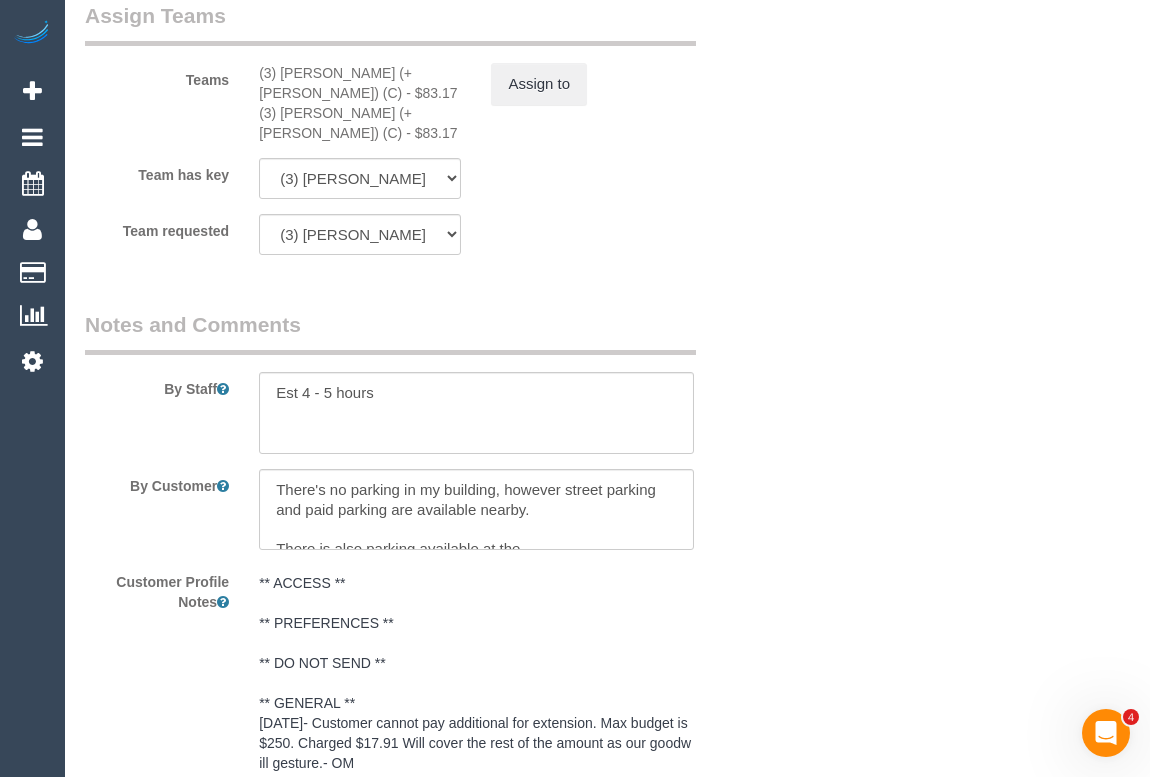 click on "Who
Email*
[EMAIL_ADDRESS][DOMAIN_NAME]
Name *
[GEOGRAPHIC_DATA][PERSON_NAME]
new customer
Where
Address*
[STREET_ADDRESS]
[GEOGRAPHIC_DATA]
ACT
[GEOGRAPHIC_DATA]
NT
[GEOGRAPHIC_DATA]
SA
TAS
[GEOGRAPHIC_DATA]
[GEOGRAPHIC_DATA]
3000
Location
[GEOGRAPHIC_DATA] (North) East (South) [GEOGRAPHIC_DATA] (East) [GEOGRAPHIC_DATA] (West) [GEOGRAPHIC_DATA] (East) North (West) [GEOGRAPHIC_DATA] (East) [GEOGRAPHIC_DATA] (West) [GEOGRAPHIC_DATA] (East) [GEOGRAPHIC_DATA] (West) West (North) West (South) ZG - Central ZG - [GEOGRAPHIC_DATA]" at bounding box center [607, -818] 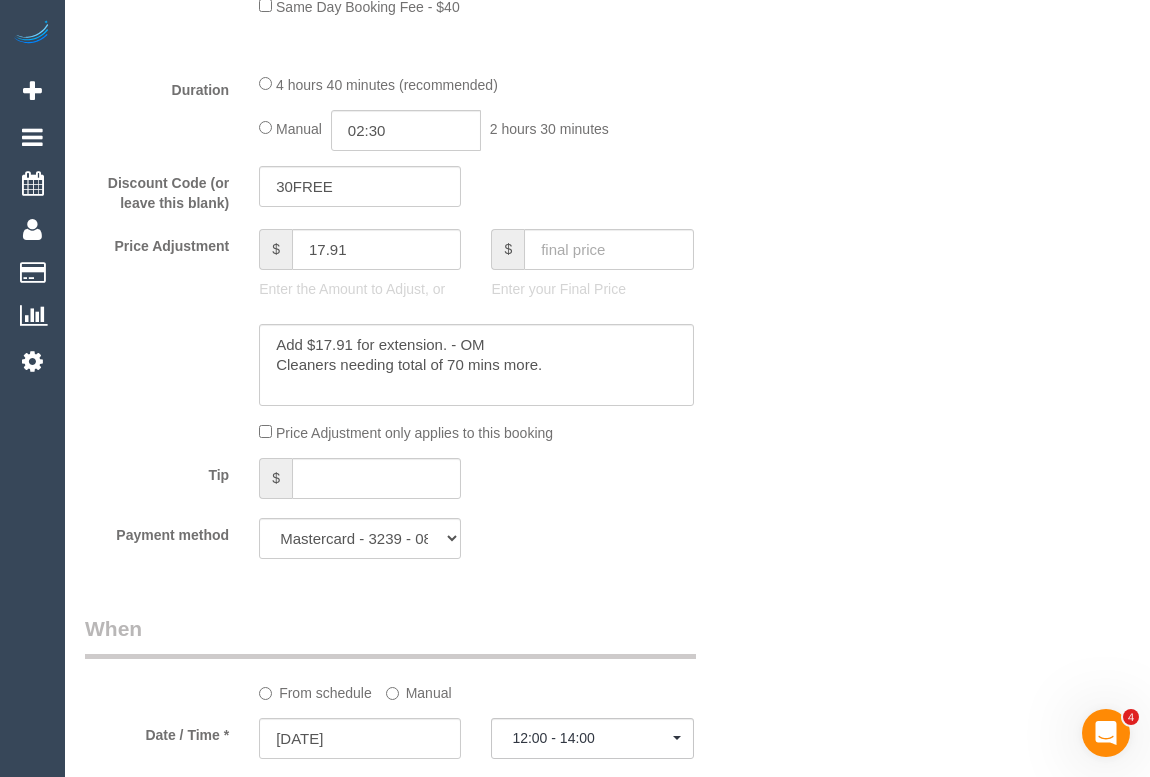 scroll, scrollTop: 1909, scrollLeft: 0, axis: vertical 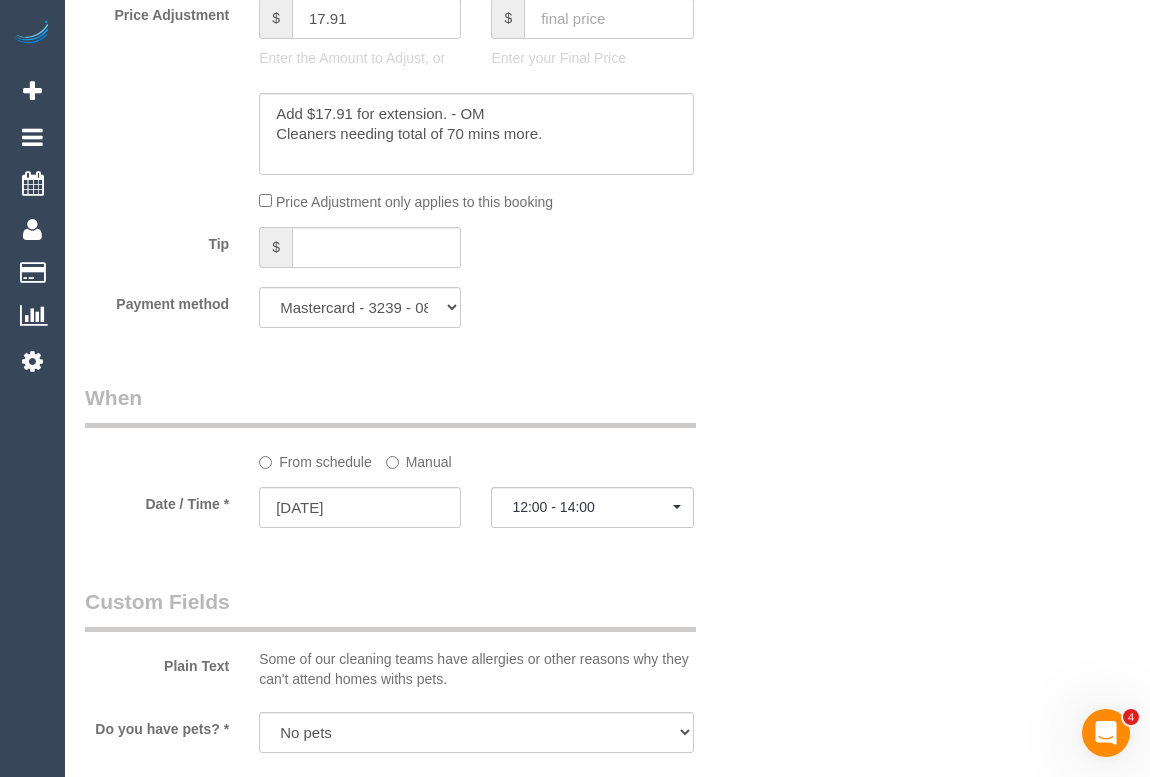 click on "Who
Email*
chandnikumar99@gmail.com
Name *
chandni
Kumar
new customer
Where
Address*
639 Lonsdale street, 4606
Melbourne
ACT
NSW
NT
QLD
SA
TAS
VIC
WA
3000
Location
Office City East (North) East (South) Inner East Inner North (East) Inner North (West) Inner South East Inner West North (East) North (West) Outer East Outer North (East) Outer North (West) Outer South East Outer West South East (East) South East (West) West (North) West (South) ZG - Central ZG - East ZG - North ZG - South" at bounding box center [418, 545] 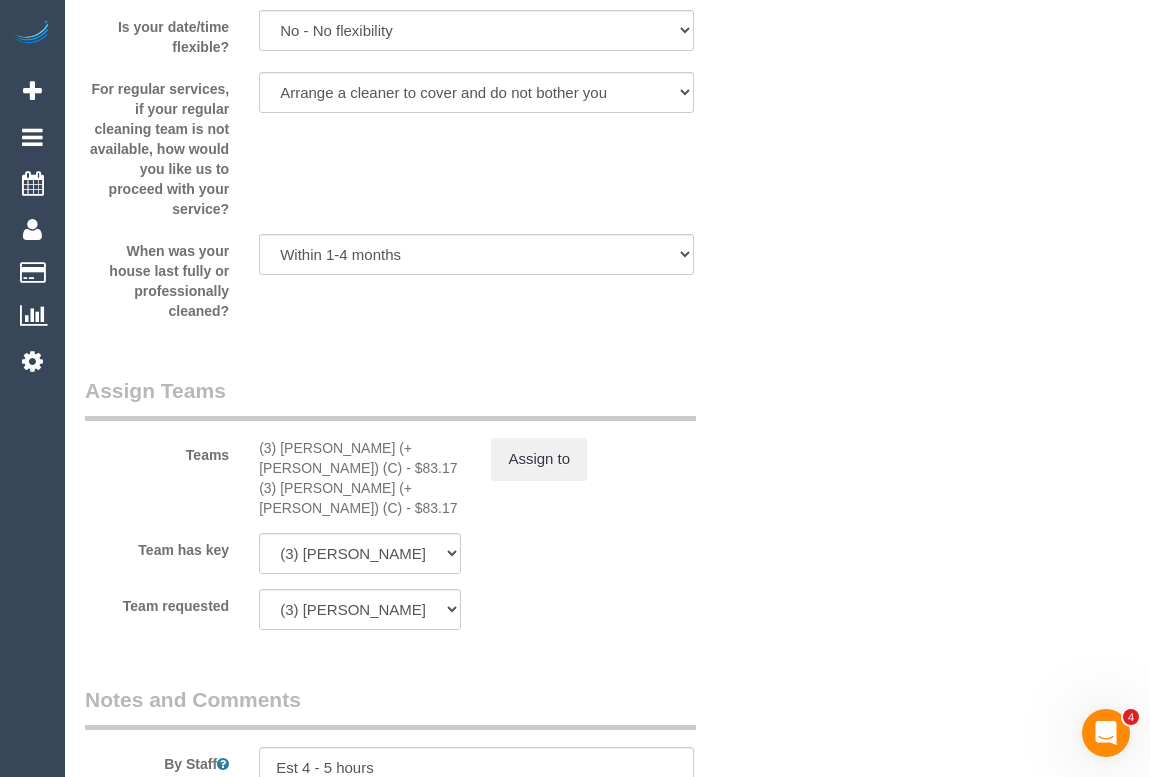 scroll, scrollTop: 3000, scrollLeft: 0, axis: vertical 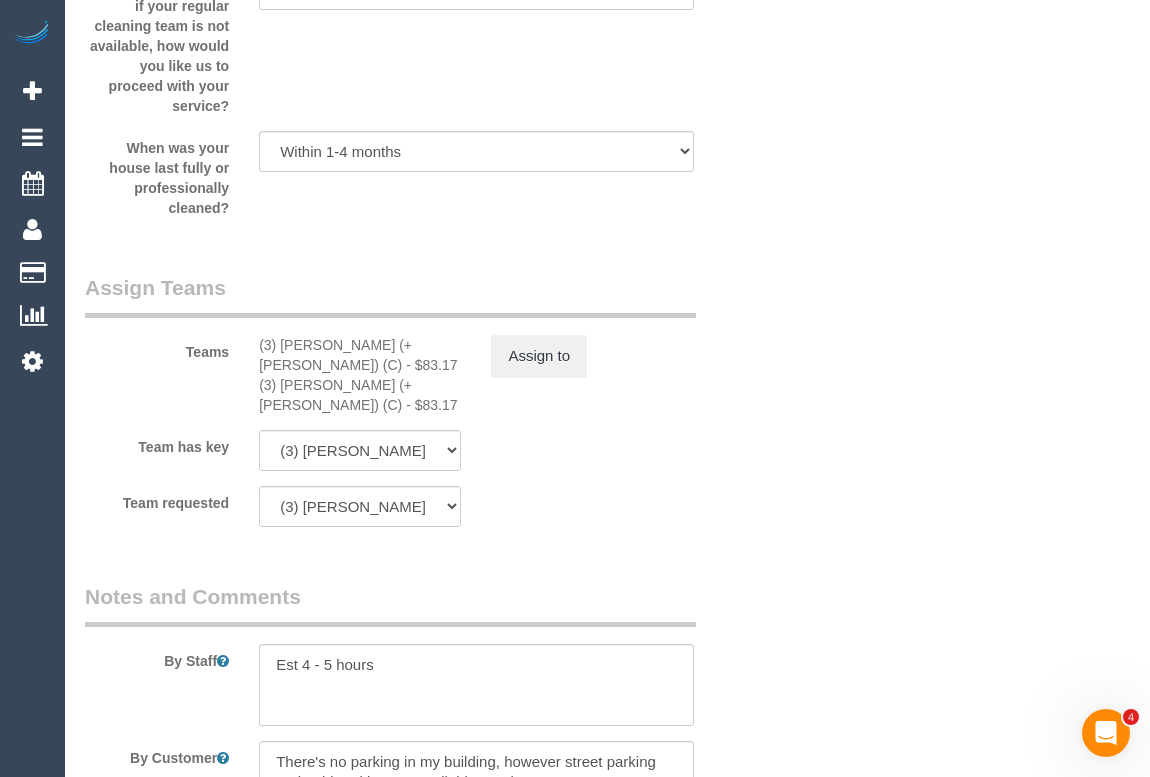 click on "Teams
(3) Cristian (+ Tania) (C) - $83.17
(3) Tania (+ Cristian) (C) - $83.17
Assign to" at bounding box center [418, 344] 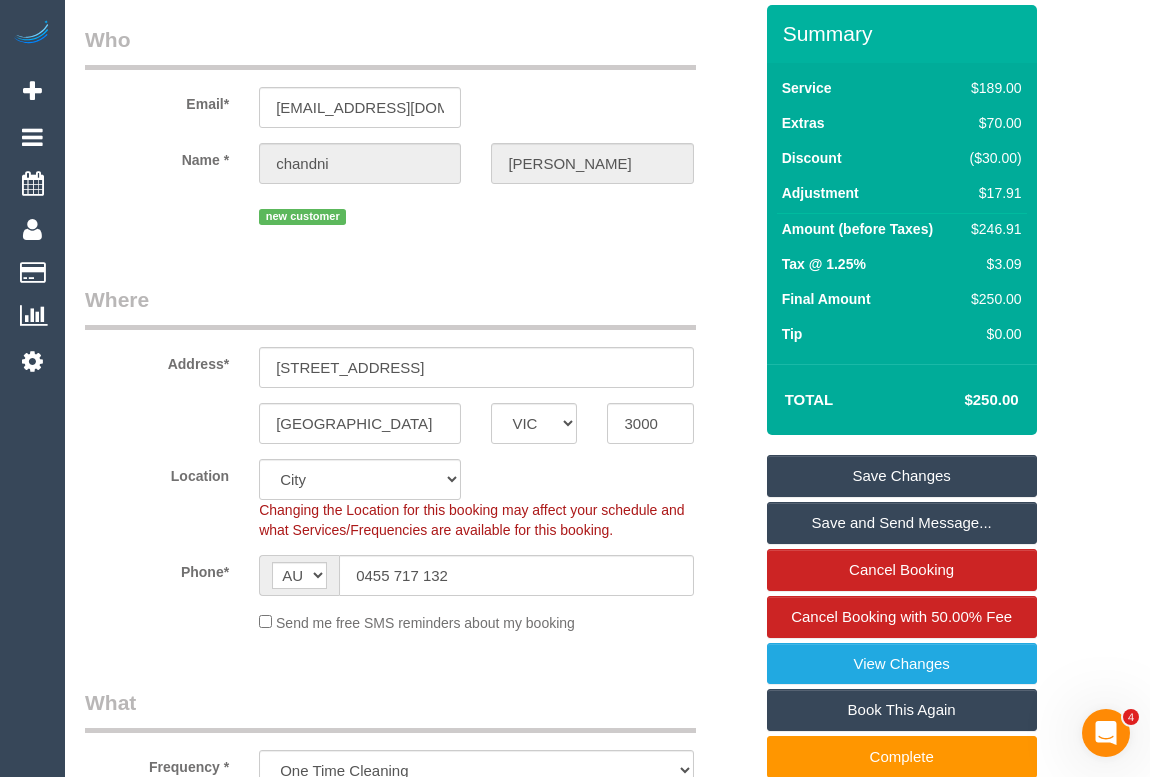 scroll, scrollTop: 0, scrollLeft: 0, axis: both 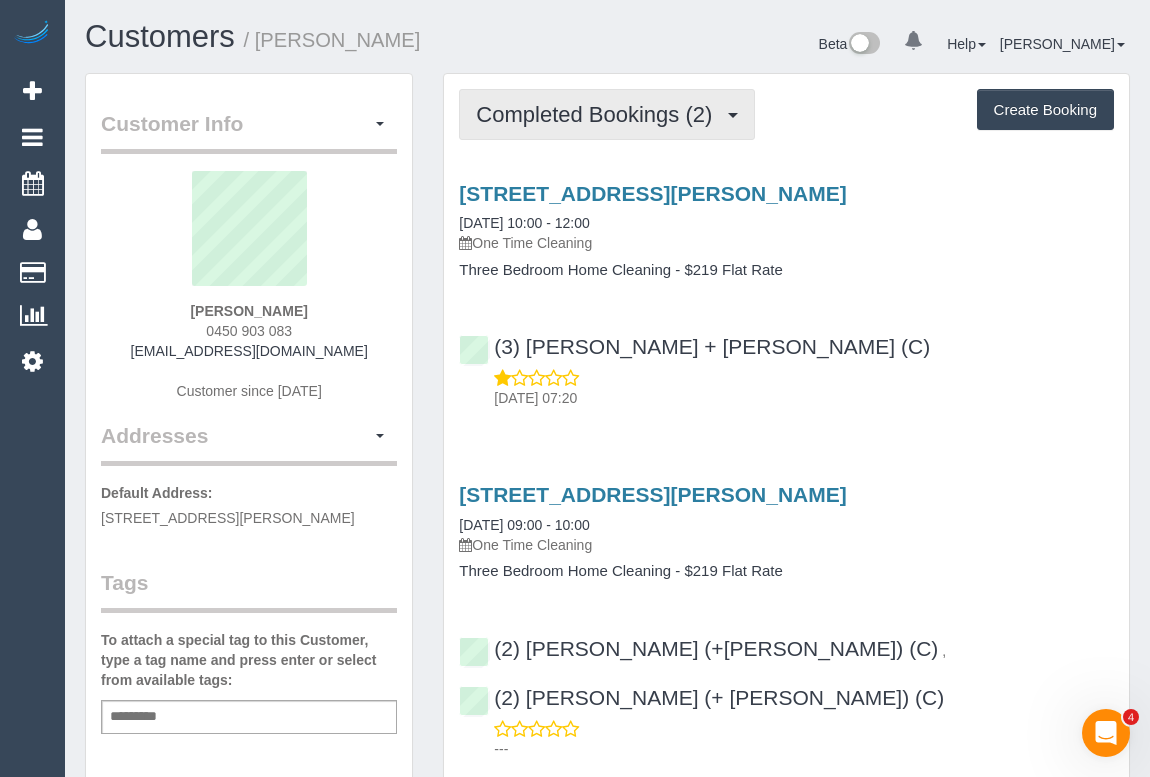 click on "Completed Bookings (2)" at bounding box center [599, 114] 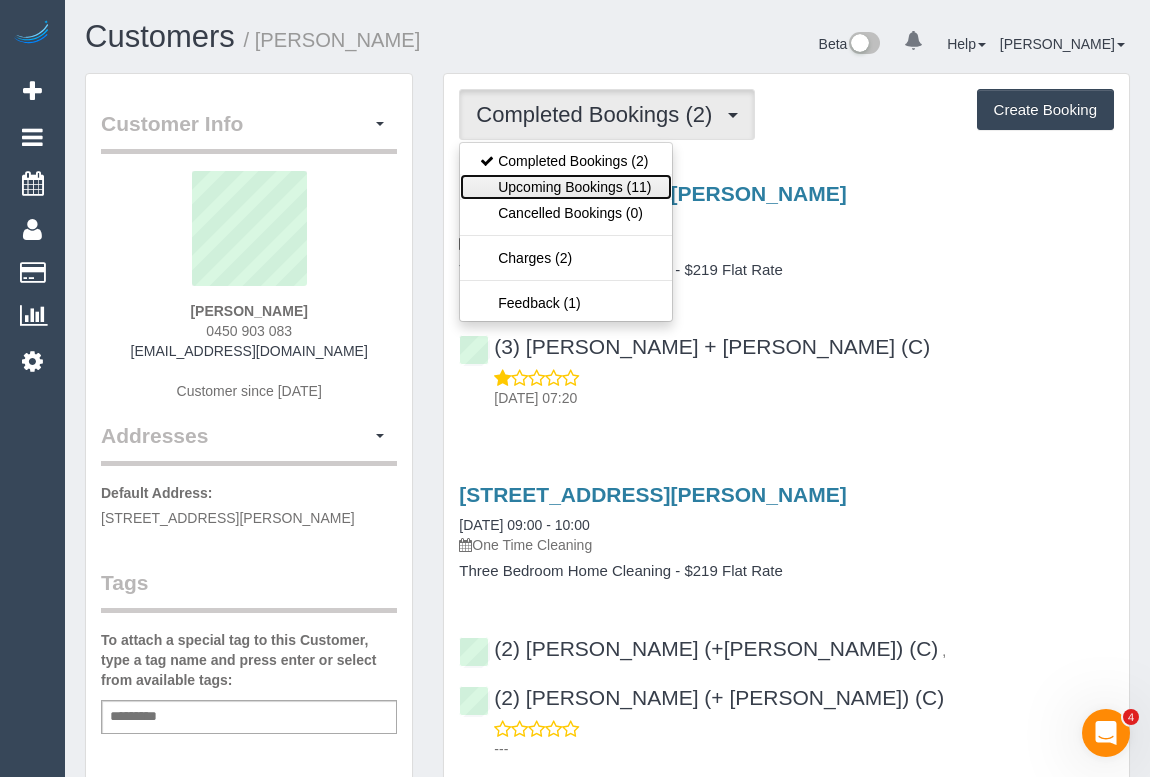 click on "Upcoming Bookings (11)" at bounding box center (565, 187) 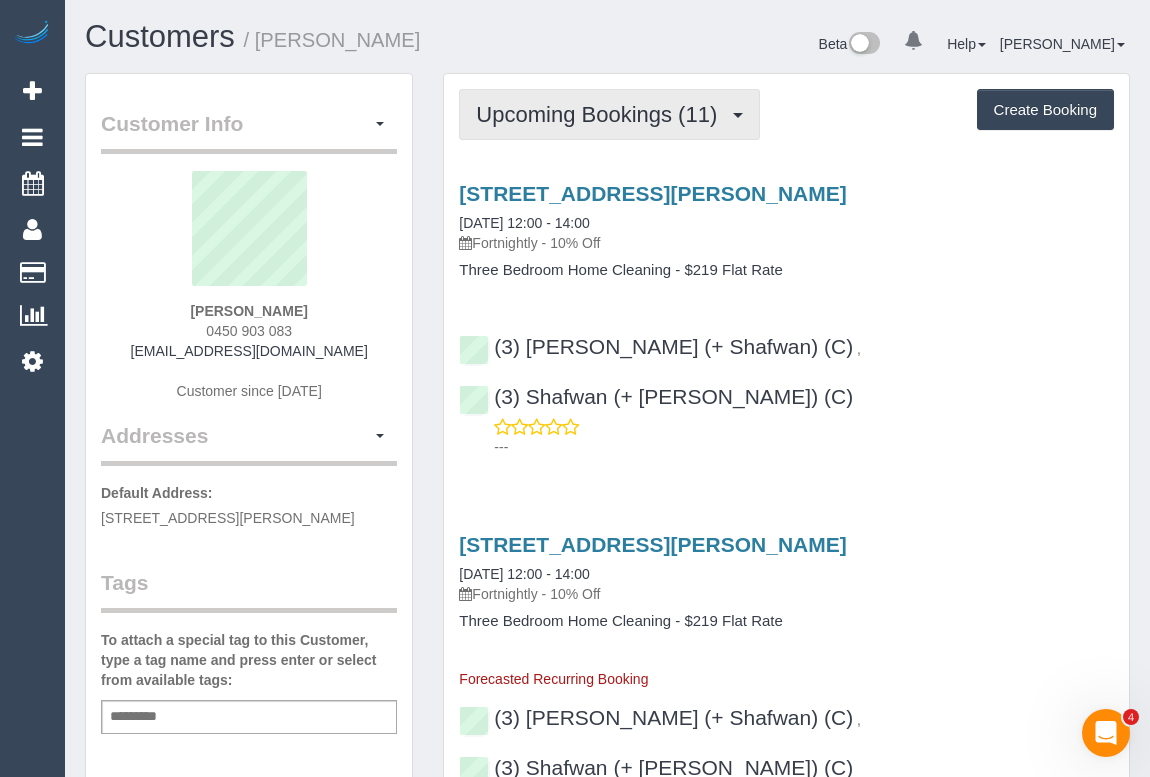 drag, startPoint x: 572, startPoint y: 123, endPoint x: 571, endPoint y: 159, distance: 36.013885 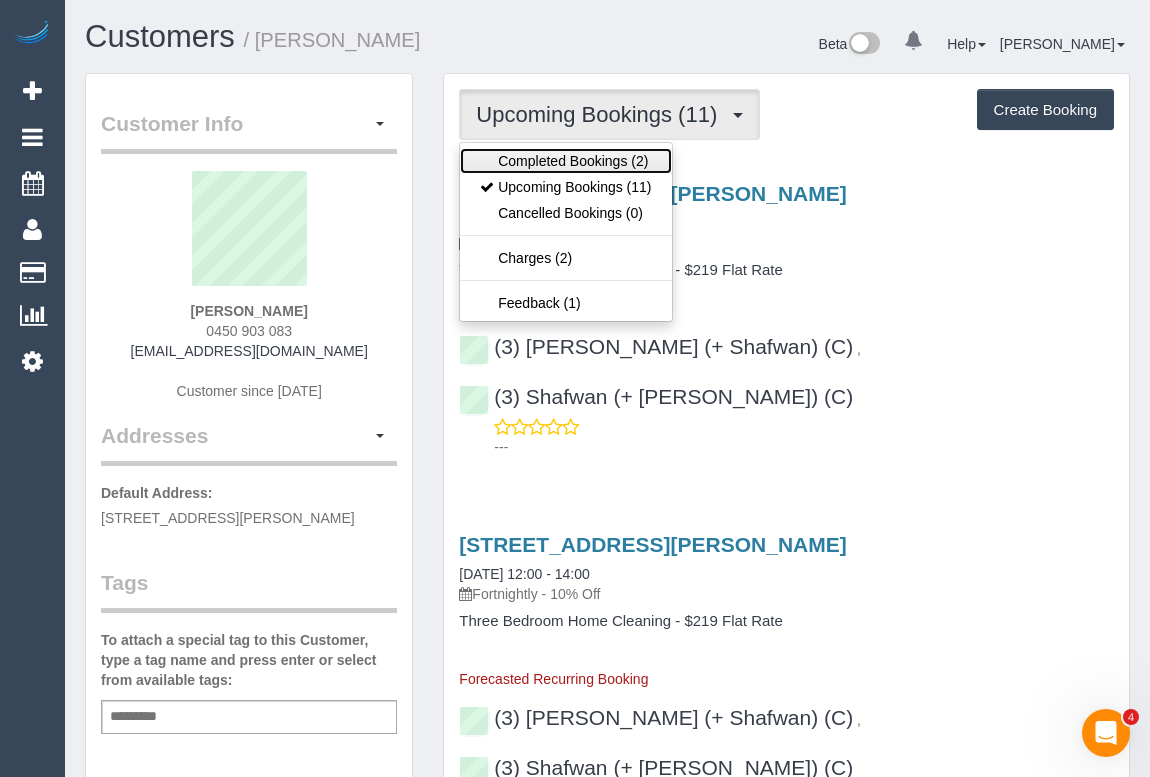 click on "Completed Bookings (2)" at bounding box center [565, 161] 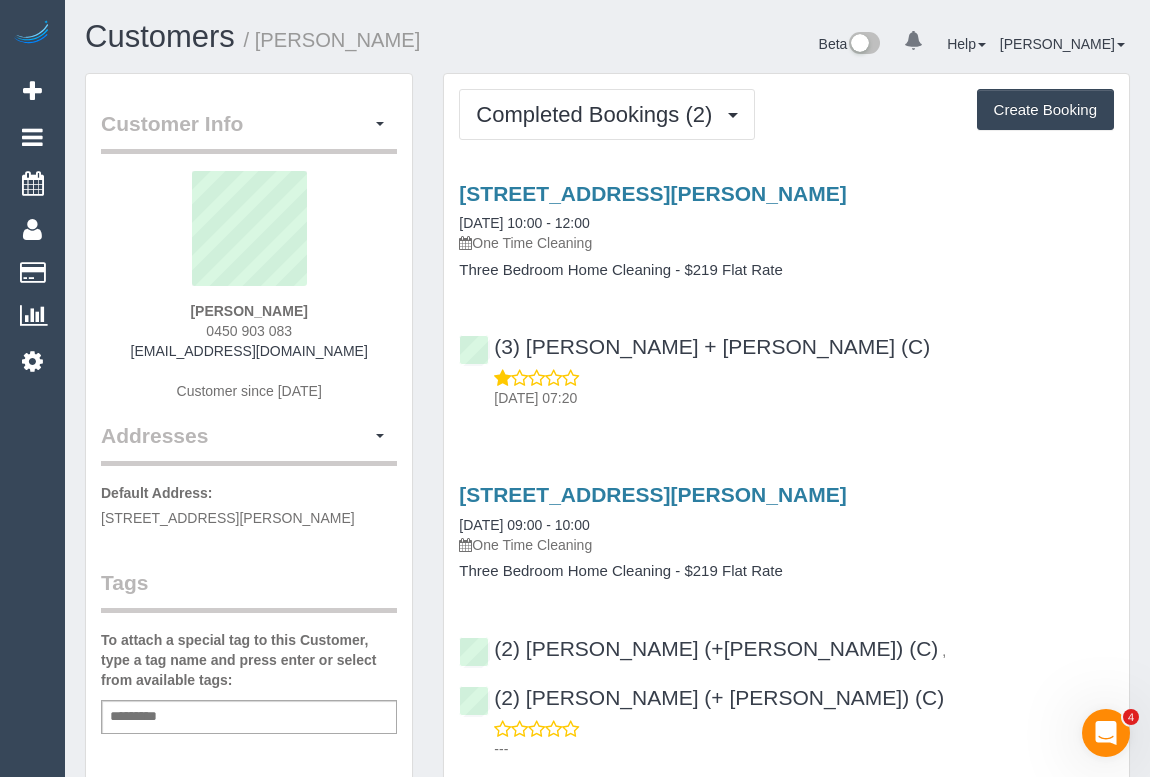 click on "16/04/2025 07:20" at bounding box center [804, 398] 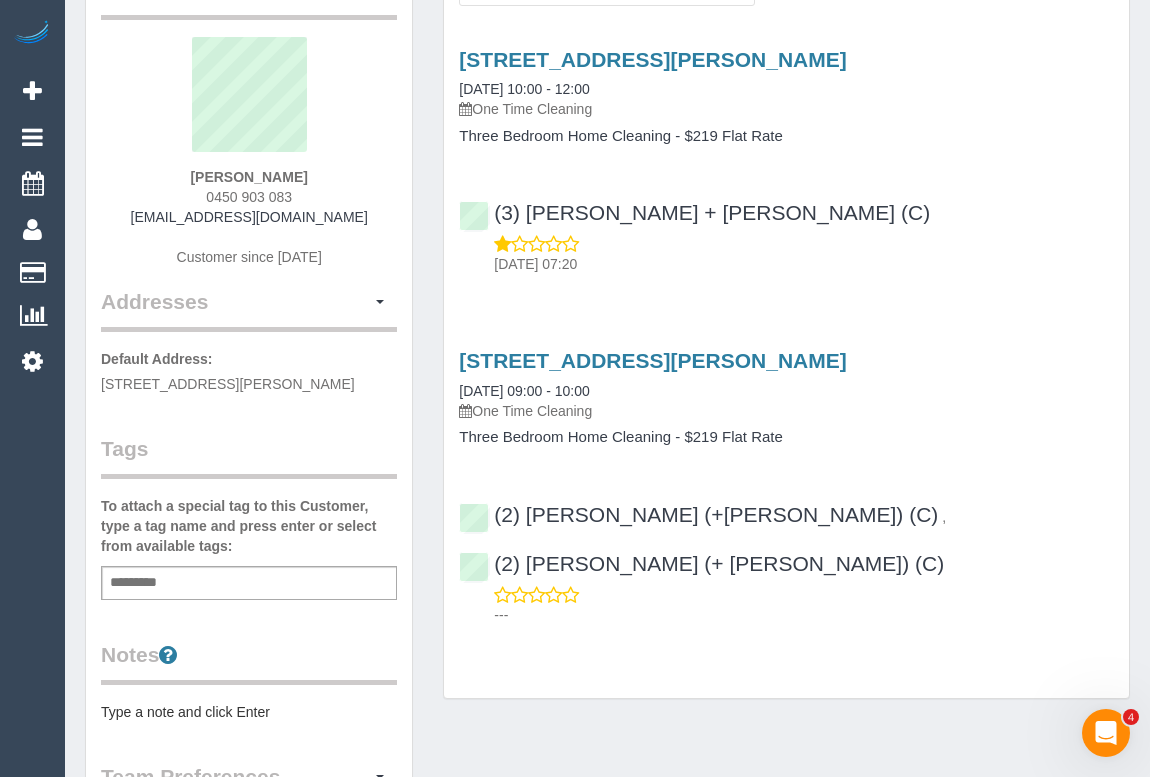 scroll, scrollTop: 0, scrollLeft: 0, axis: both 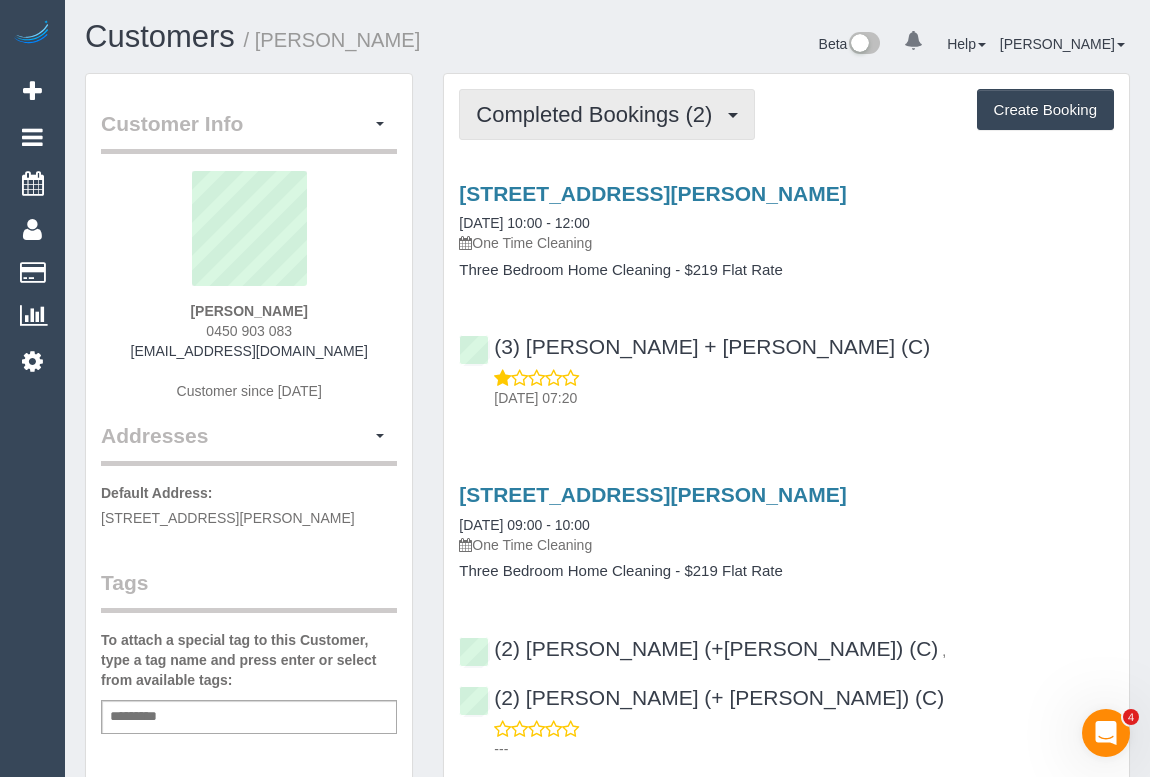 click on "Completed Bookings (2)" at bounding box center (607, 114) 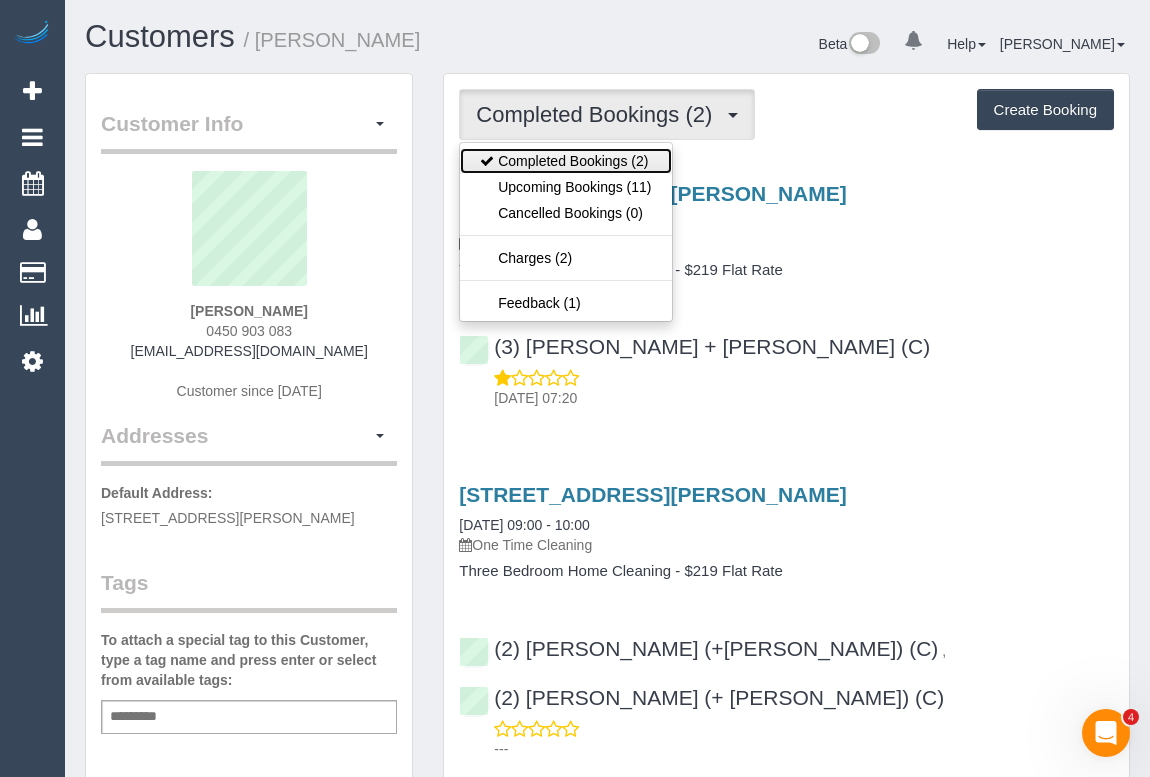 click on "Completed Bookings (2)" at bounding box center (565, 161) 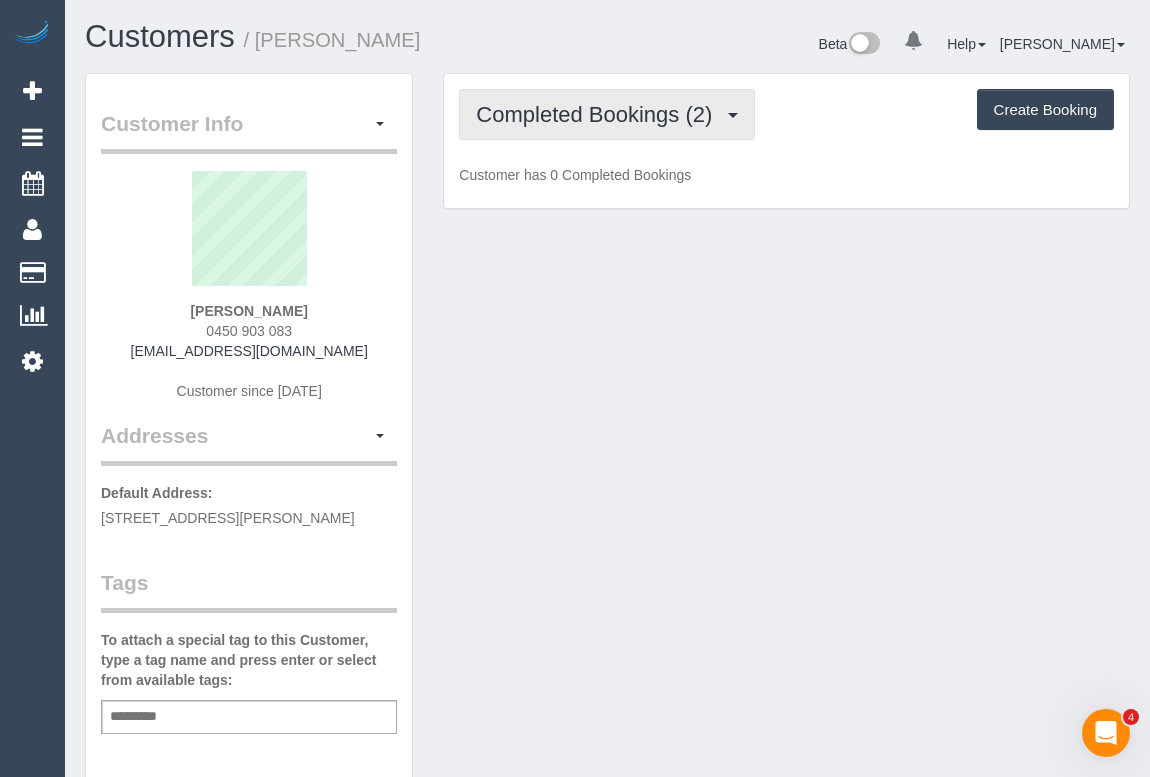 click on "Completed Bookings (2)" at bounding box center (599, 114) 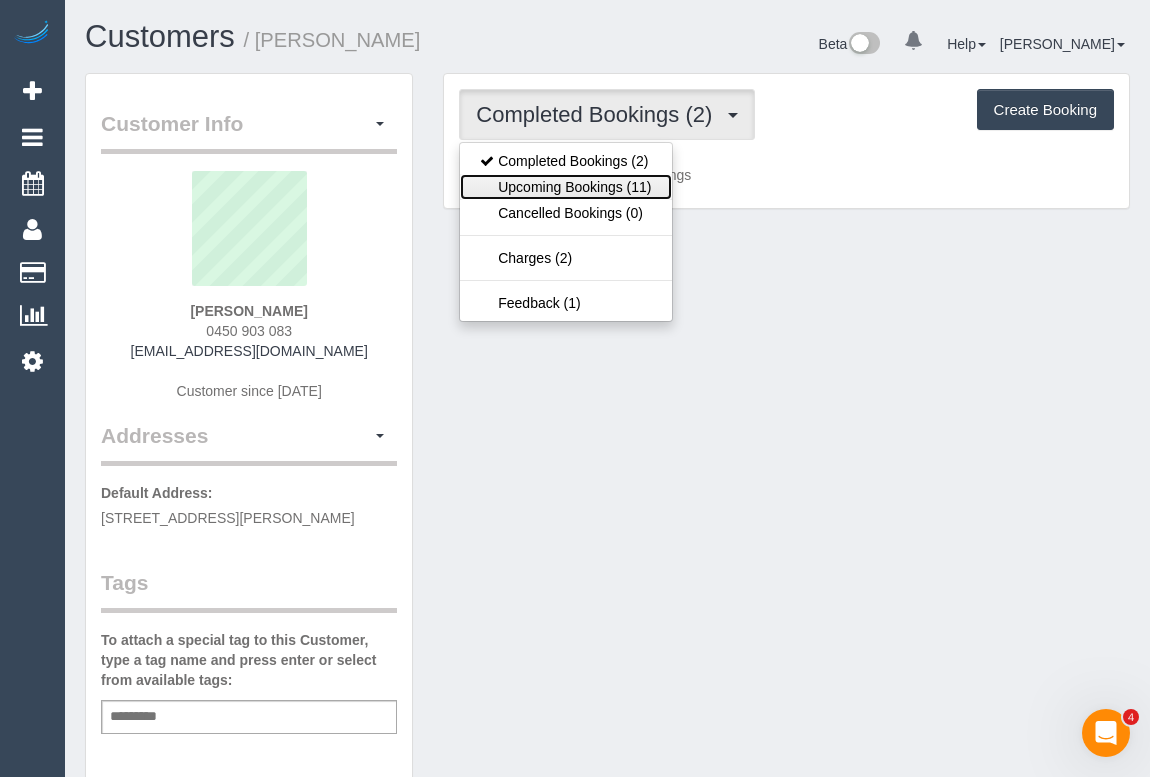 click on "Upcoming Bookings (11)" at bounding box center [565, 187] 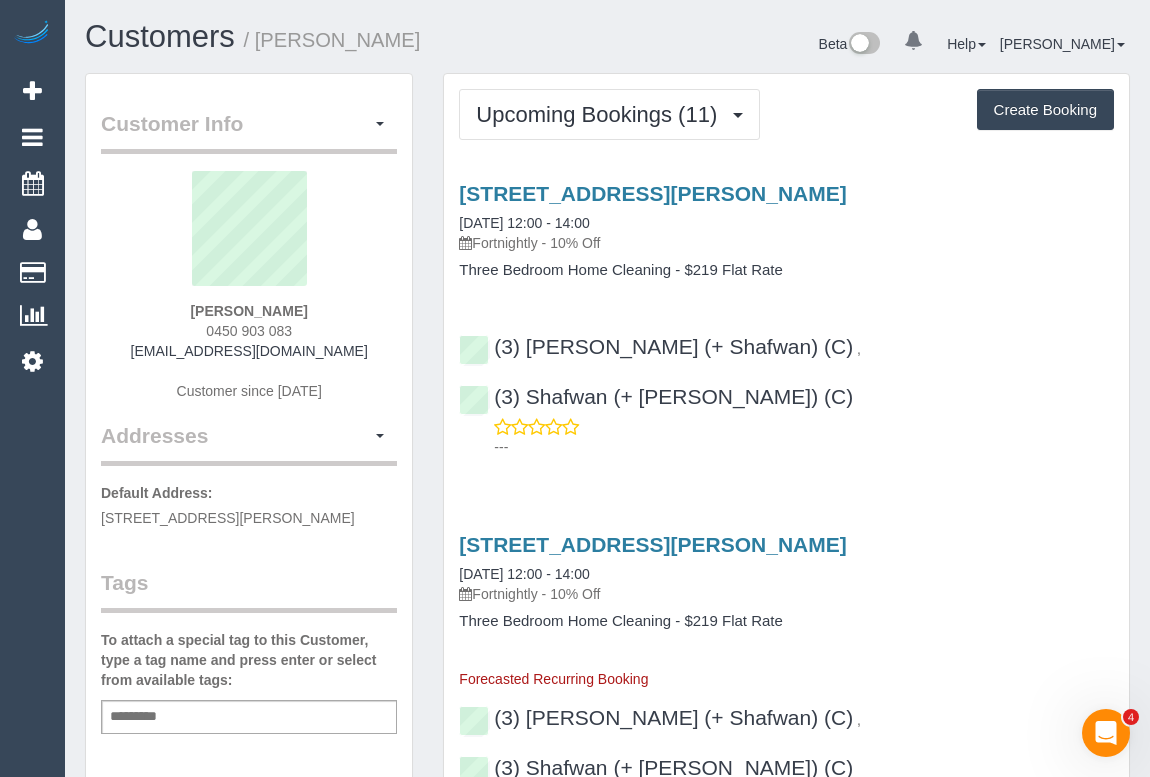 click on "161 Edward Street, Brunswick, VIC 3056
03/07/2025 12:00 - 14:00
Fortnightly - 10% Off
Three Bedroom Home Cleaning - $219 Flat Rate" at bounding box center (786, 230) 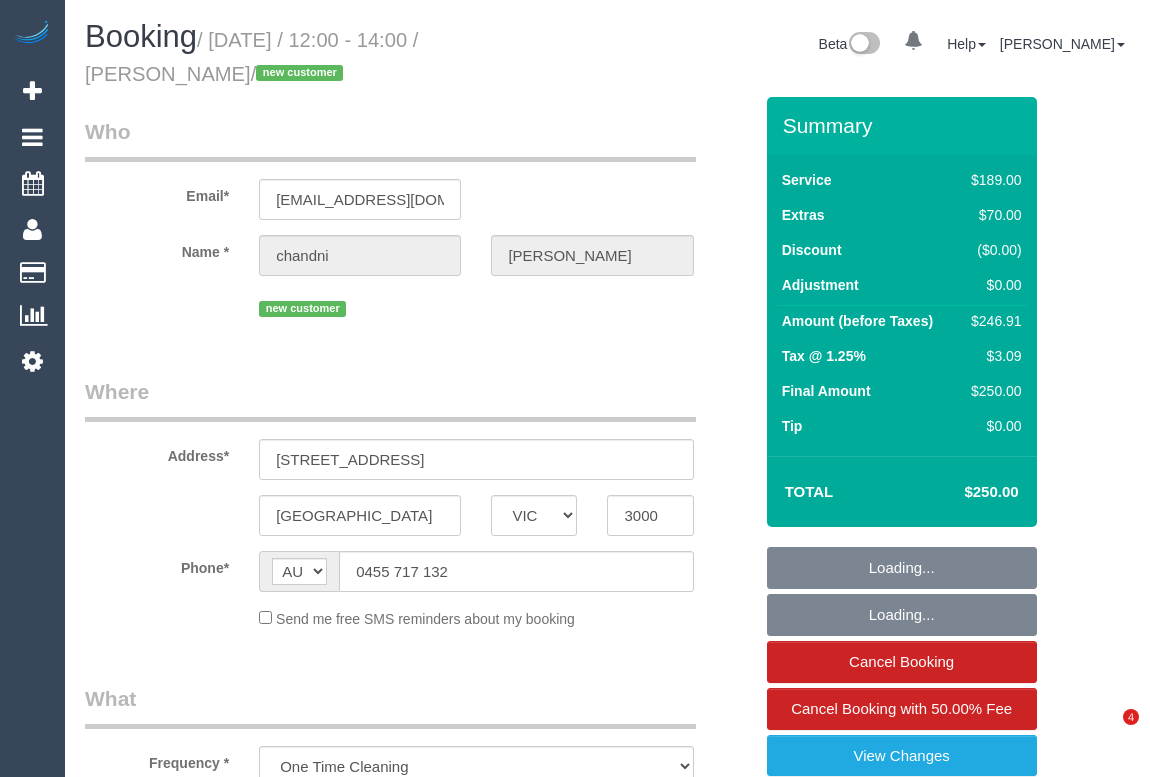 select on "VIC" 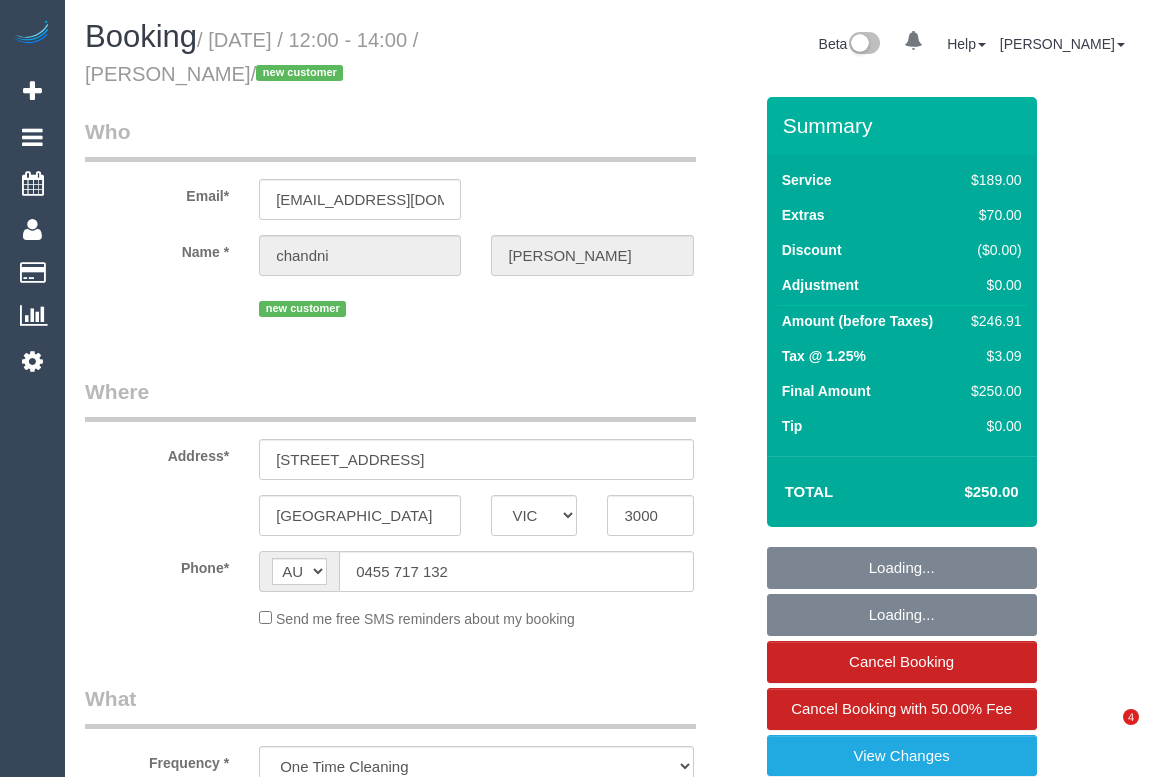 scroll, scrollTop: 0, scrollLeft: 0, axis: both 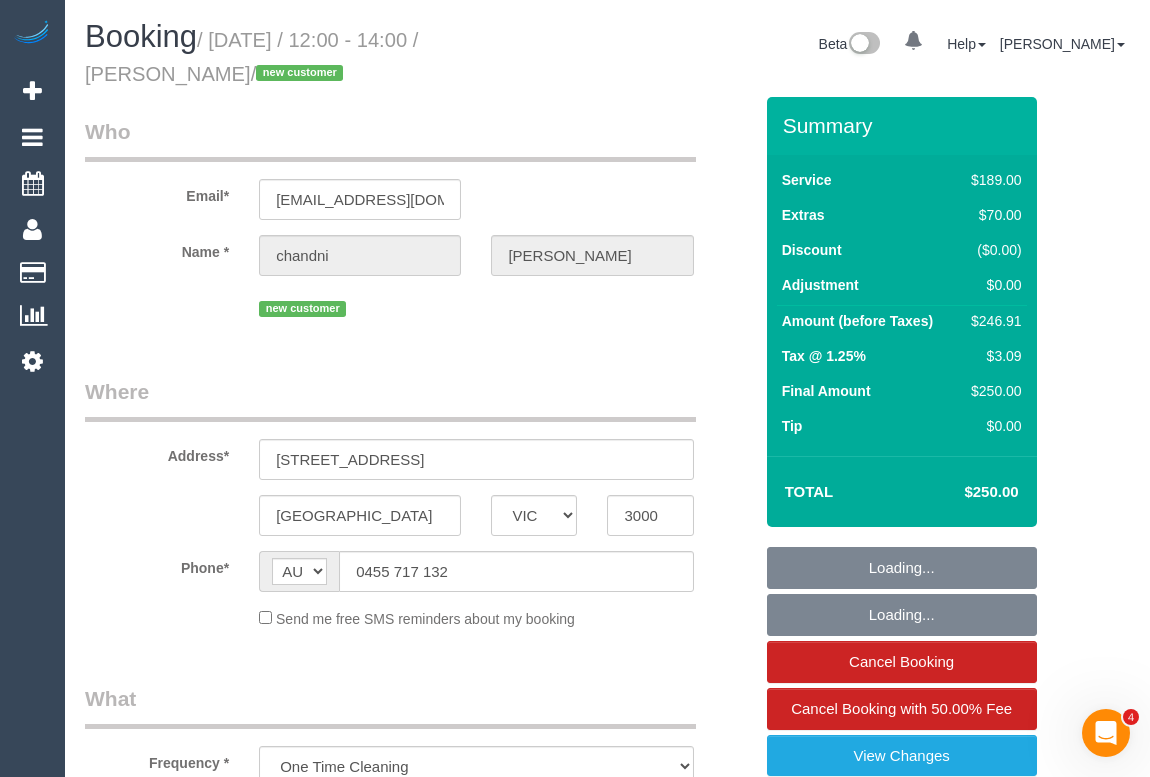 select on "string:stripe-pm_1RfyKt2GScqysDRVLs4pxHBF" 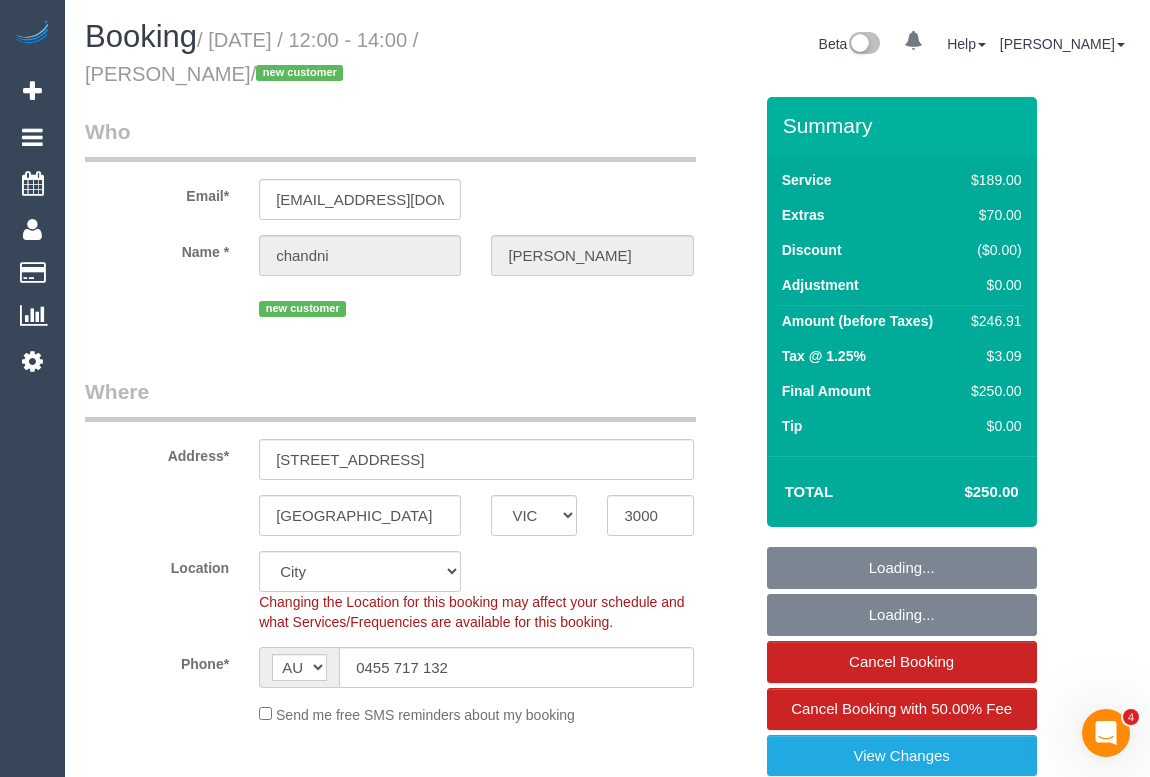 select on "object:836" 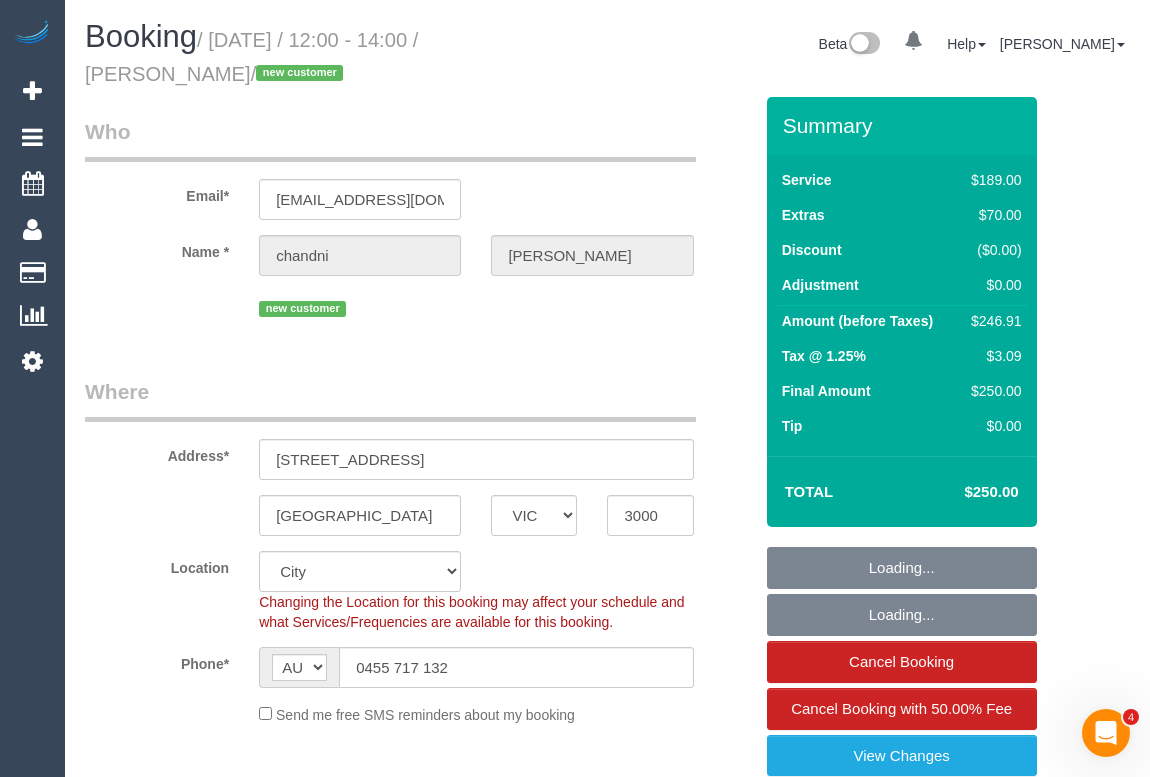 select on "number:28" 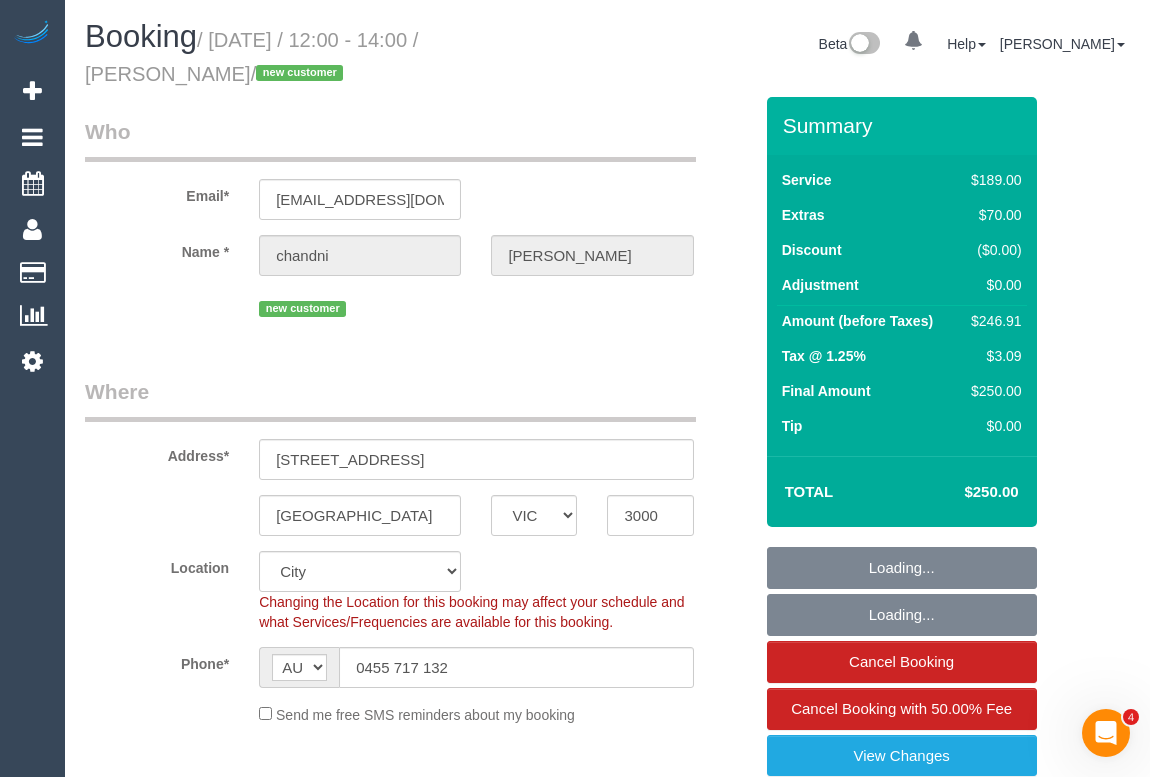 select on "spot1" 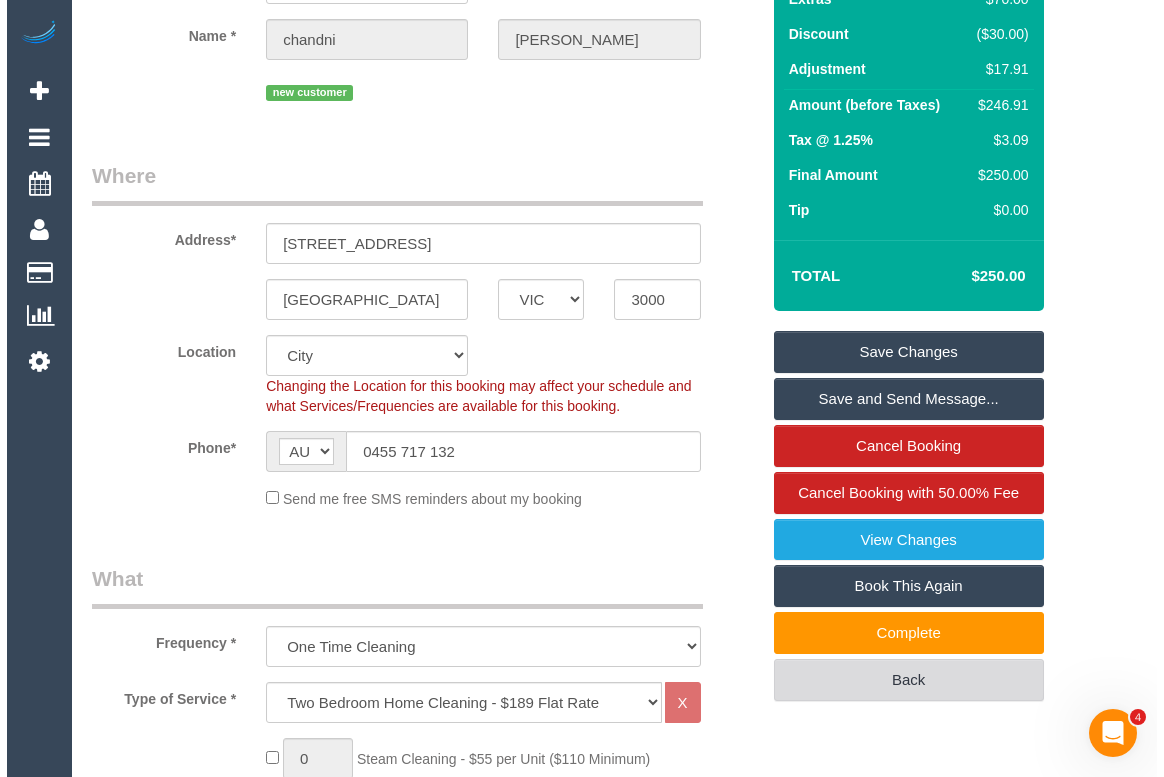 scroll, scrollTop: 454, scrollLeft: 0, axis: vertical 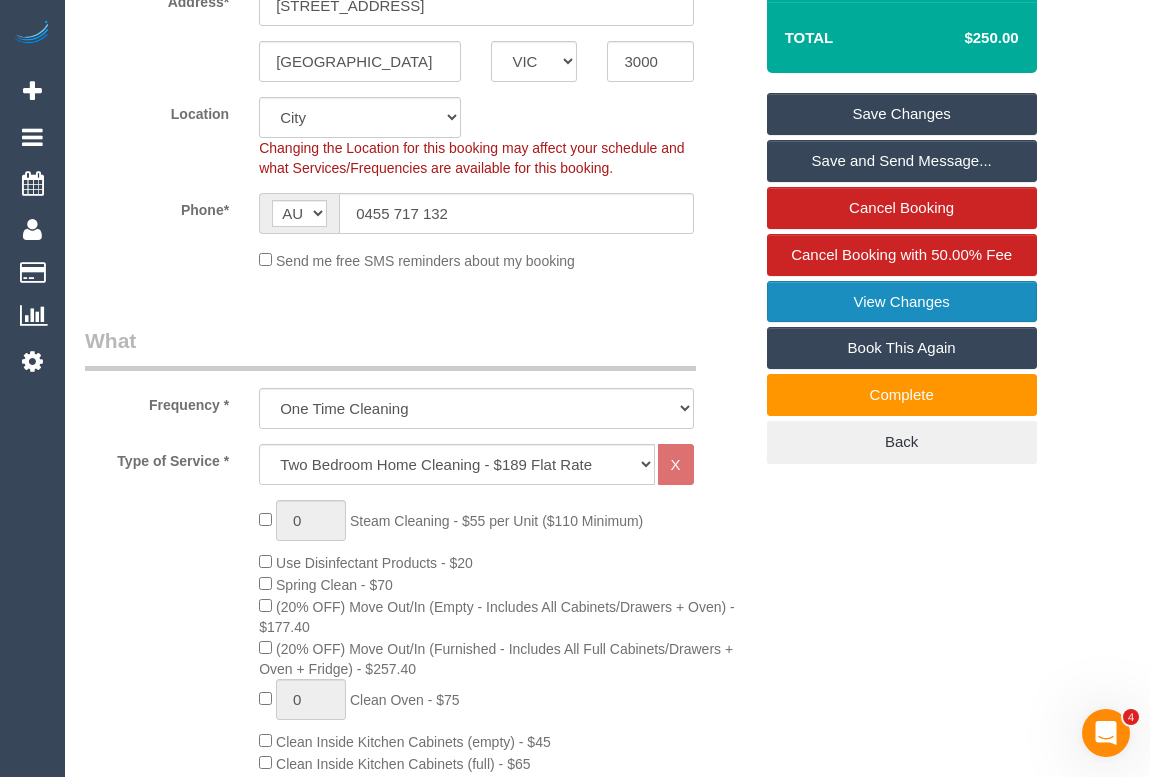 click on "View Changes" at bounding box center (902, 302) 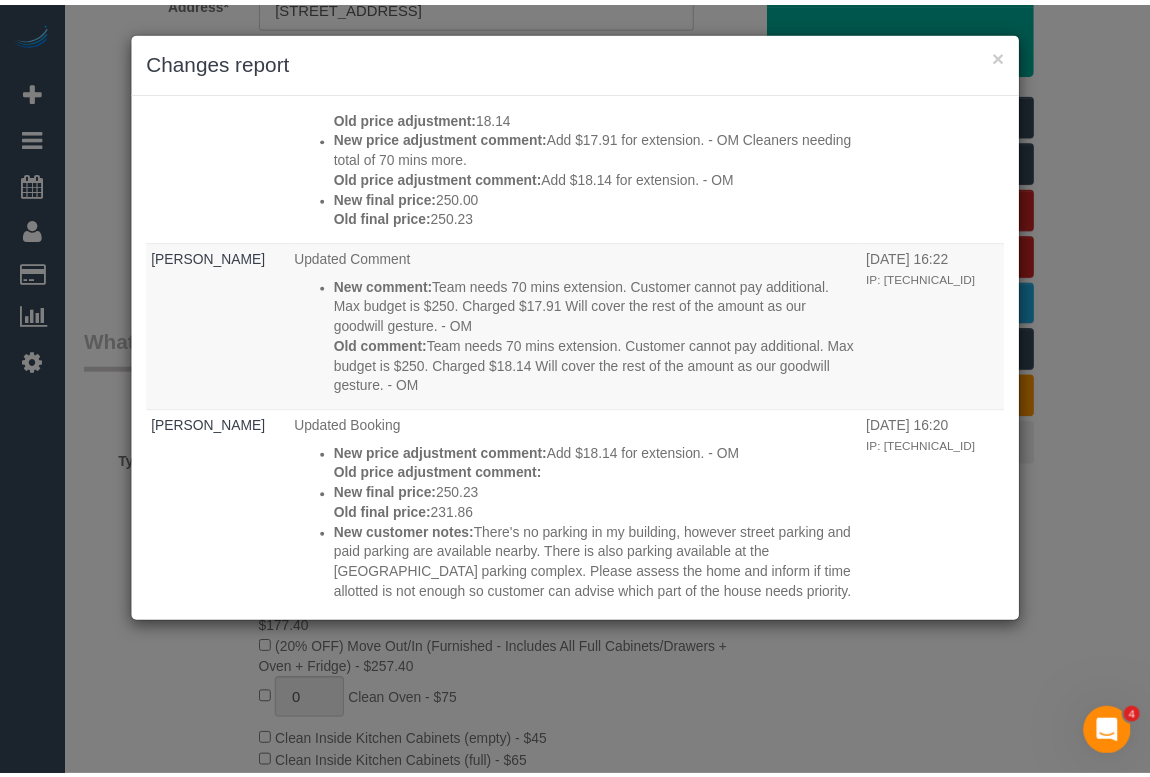 scroll, scrollTop: 0, scrollLeft: 0, axis: both 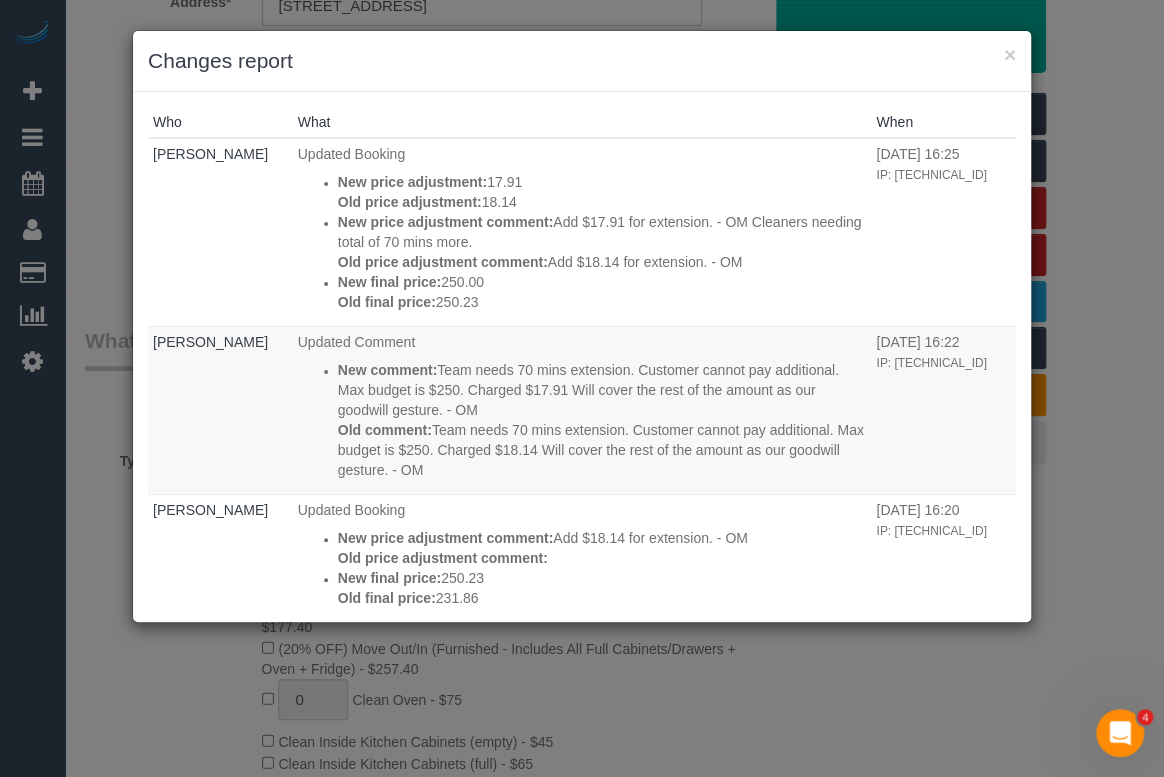 click on "×
Changes report
Who
What
When
[PERSON_NAME]
Updated Booking
New price adjustment:
17.91
Old price adjustment:
18.14" at bounding box center (582, 388) 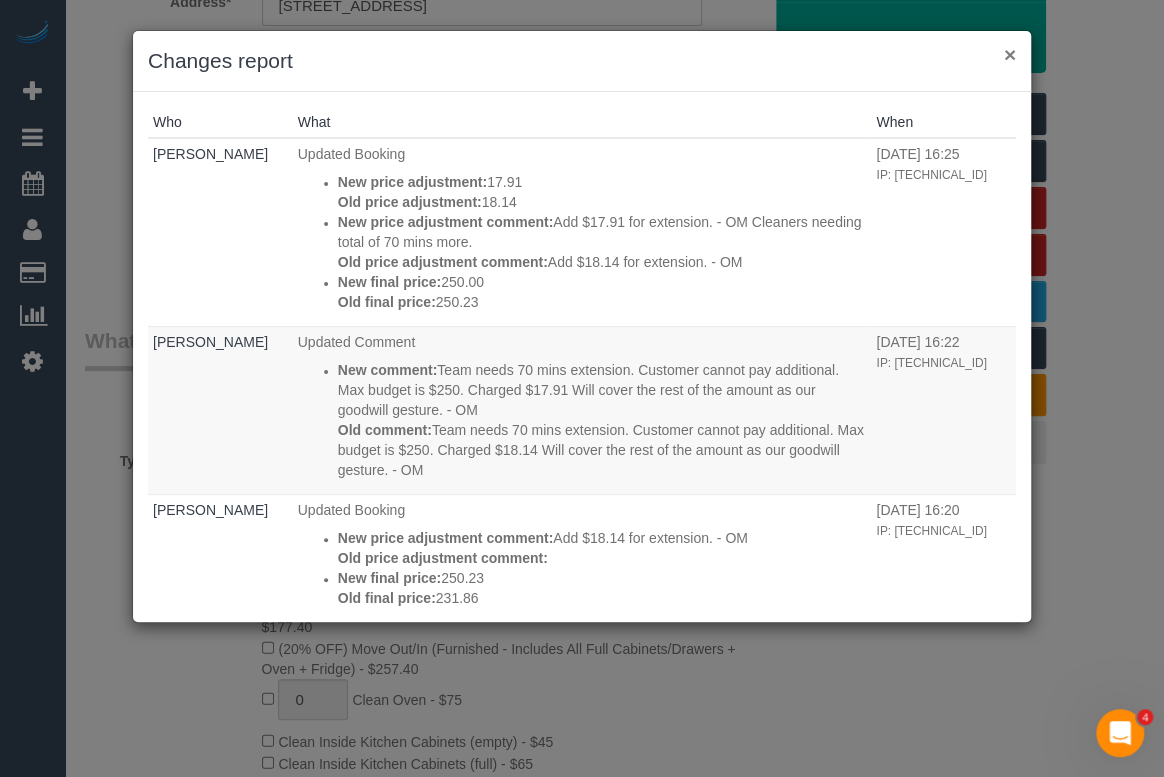 click on "×" at bounding box center [1010, 54] 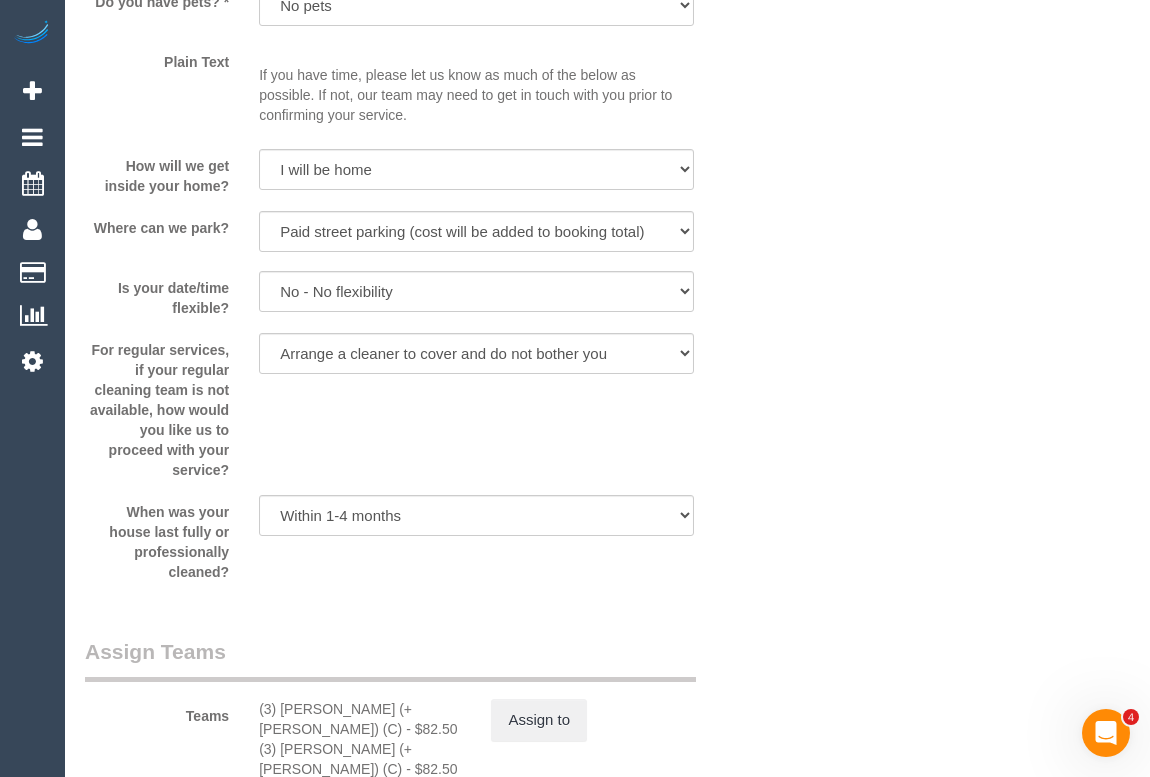 scroll, scrollTop: 3000, scrollLeft: 0, axis: vertical 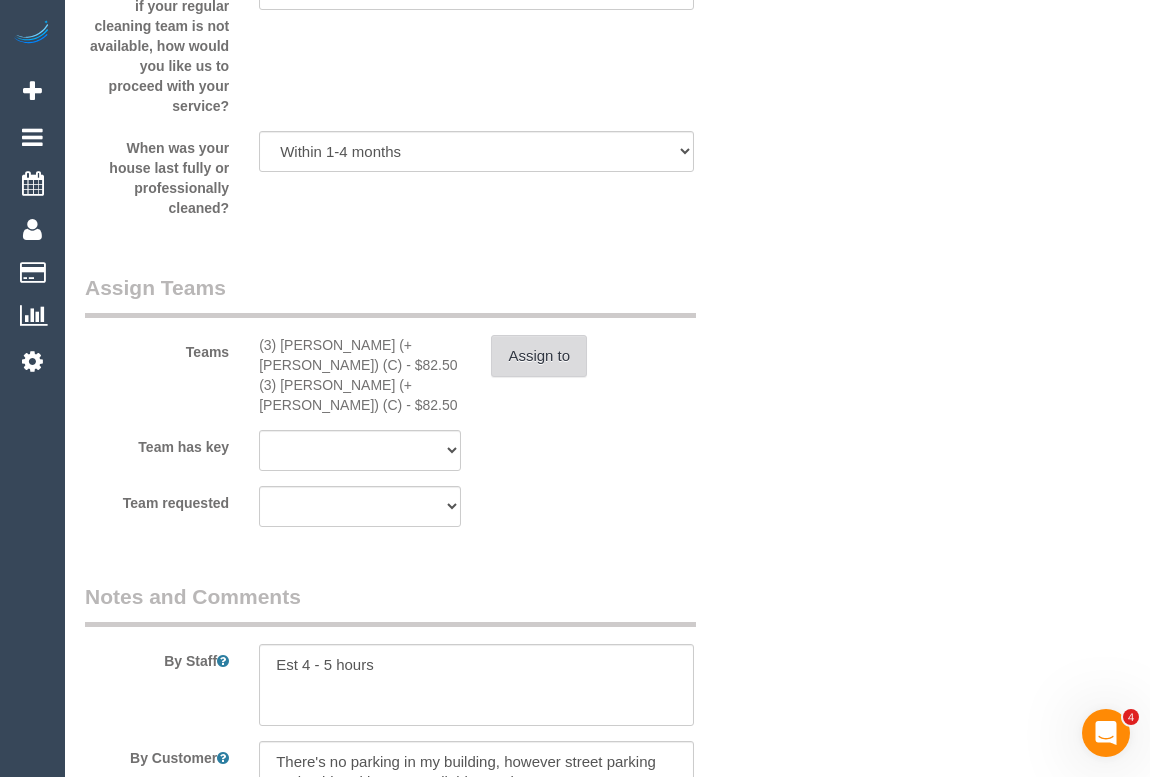 click on "Assign to" at bounding box center [539, 356] 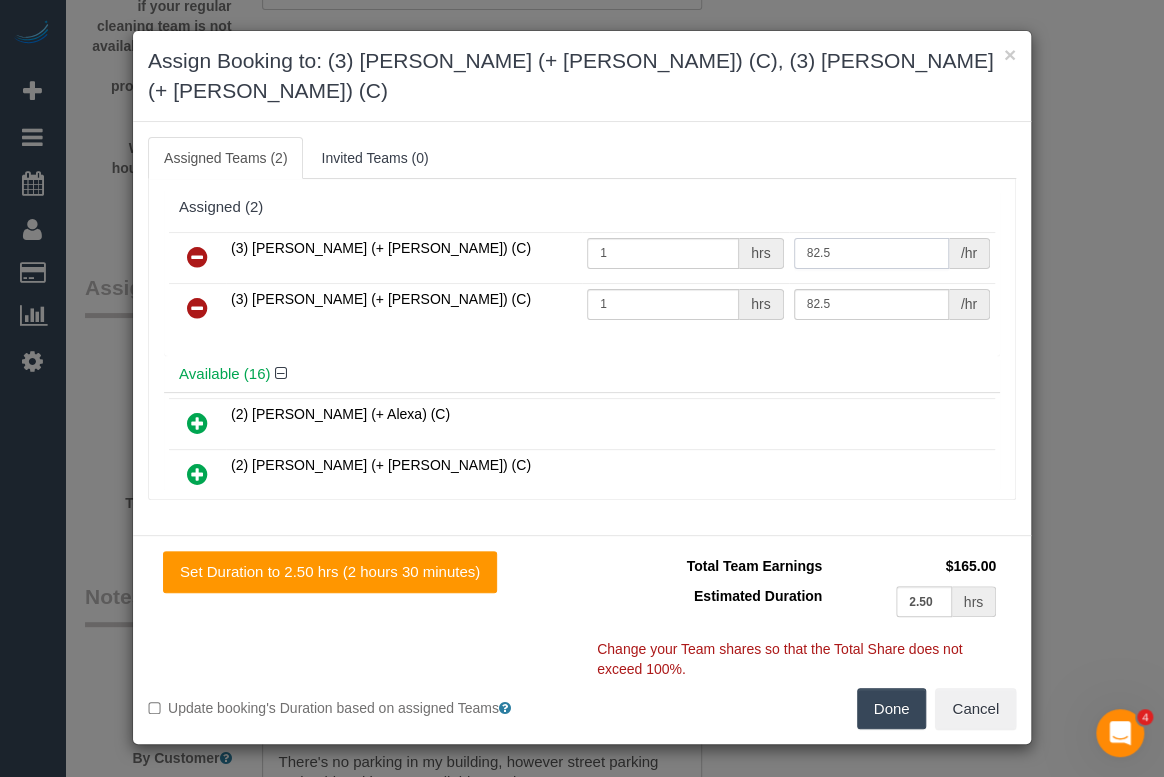 drag, startPoint x: 823, startPoint y: 223, endPoint x: 792, endPoint y: 200, distance: 38.600517 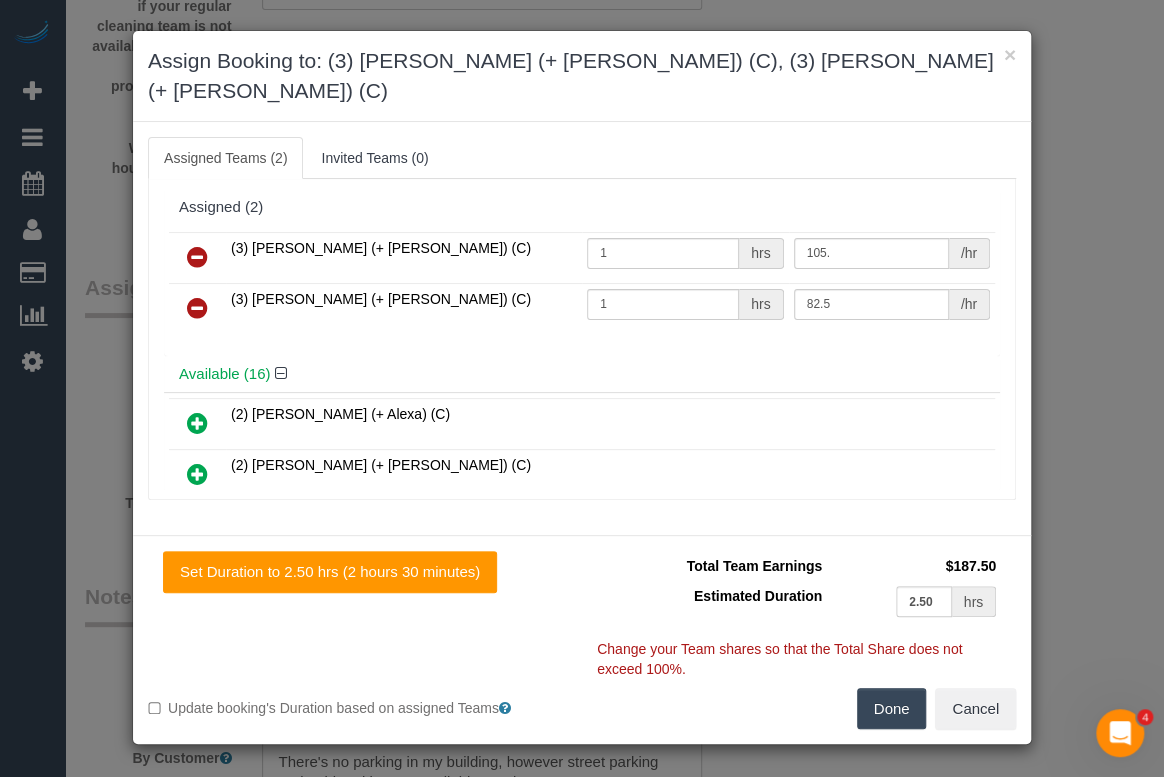 type on "105" 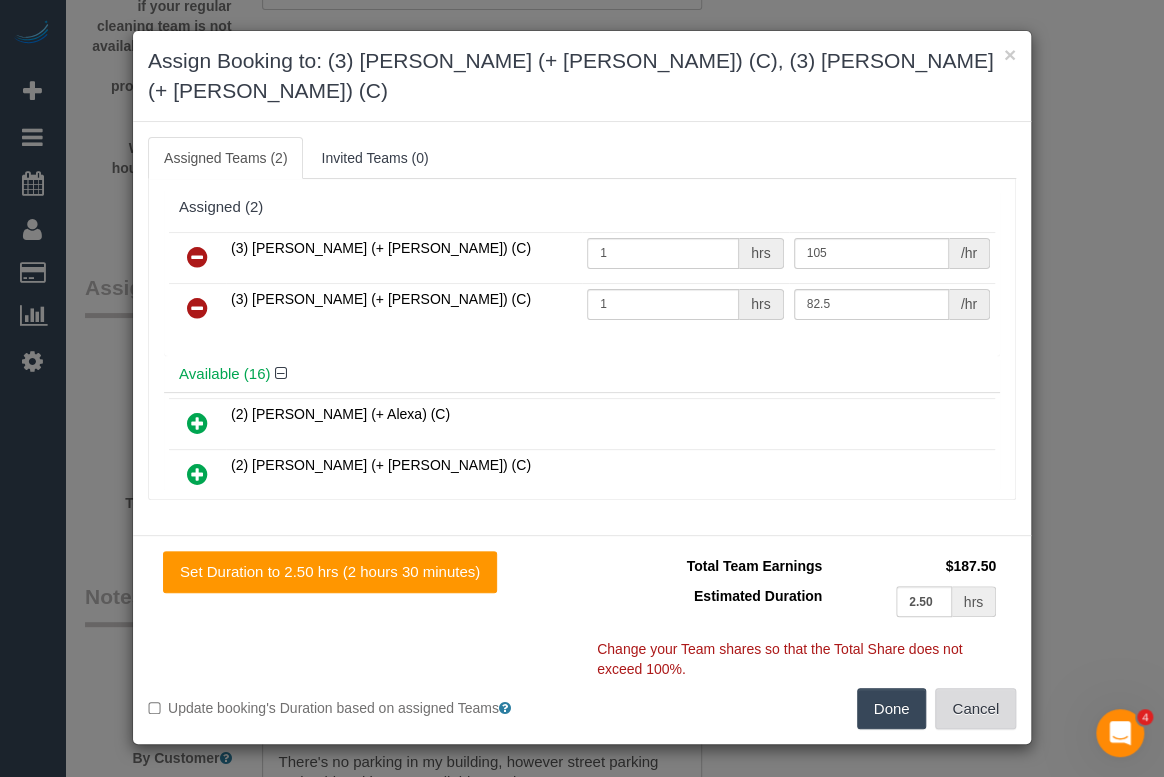 click on "Cancel" at bounding box center (975, 709) 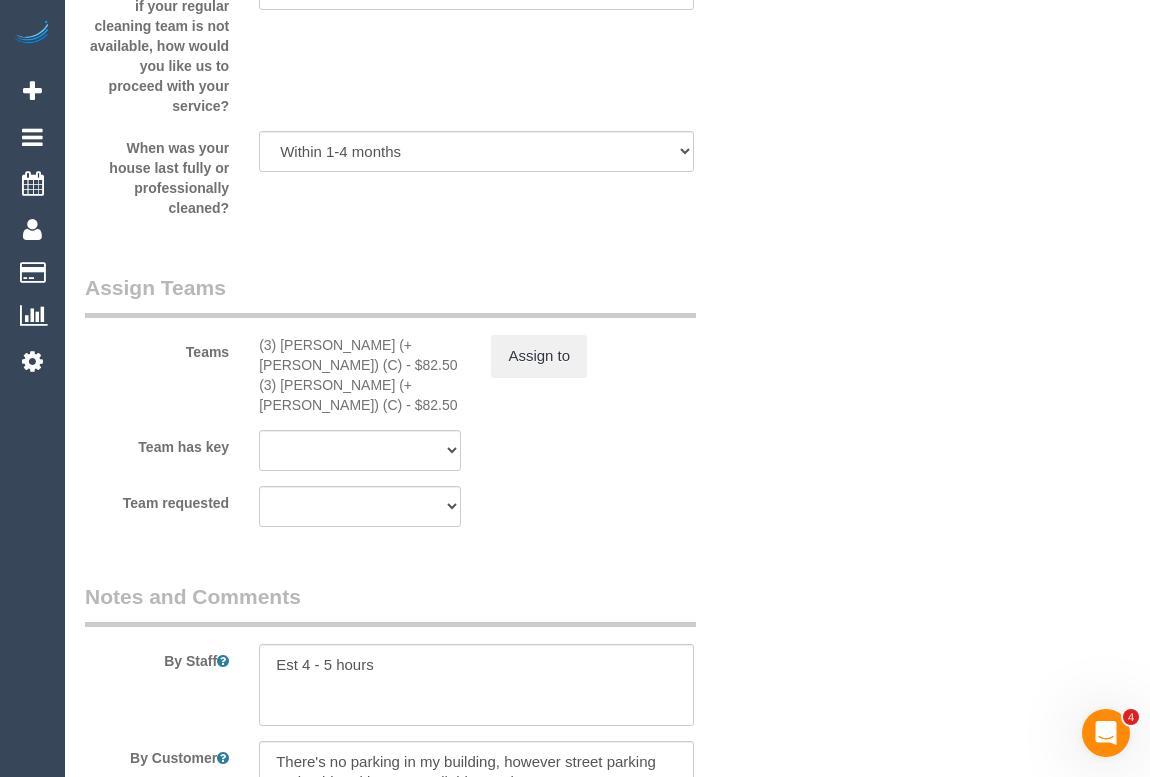 click on "Who
Email*
[EMAIL_ADDRESS][DOMAIN_NAME]
Name *
[GEOGRAPHIC_DATA][PERSON_NAME]
new customer
Where
Address*
[STREET_ADDRESS]
[GEOGRAPHIC_DATA]
ACT
[GEOGRAPHIC_DATA]
NT
[GEOGRAPHIC_DATA]
SA
TAS
[GEOGRAPHIC_DATA]
[GEOGRAPHIC_DATA]
3000
Location
[GEOGRAPHIC_DATA] (North) East (South) [GEOGRAPHIC_DATA] (East) [GEOGRAPHIC_DATA] (West) [GEOGRAPHIC_DATA] (East) North (West) [GEOGRAPHIC_DATA] (East) [GEOGRAPHIC_DATA] (West) [GEOGRAPHIC_DATA] (East) [GEOGRAPHIC_DATA] (West) West (North) West (South) ZG - Central ZG - [GEOGRAPHIC_DATA]" at bounding box center [607, -546] 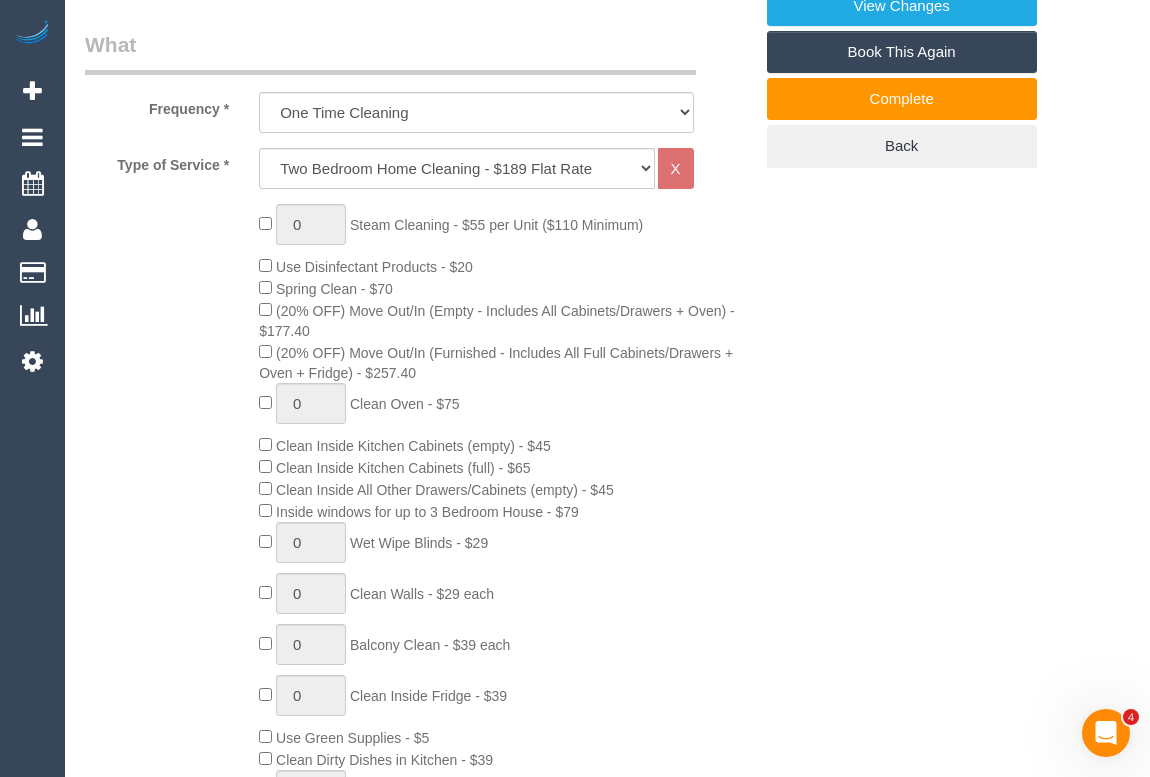 scroll, scrollTop: 454, scrollLeft: 0, axis: vertical 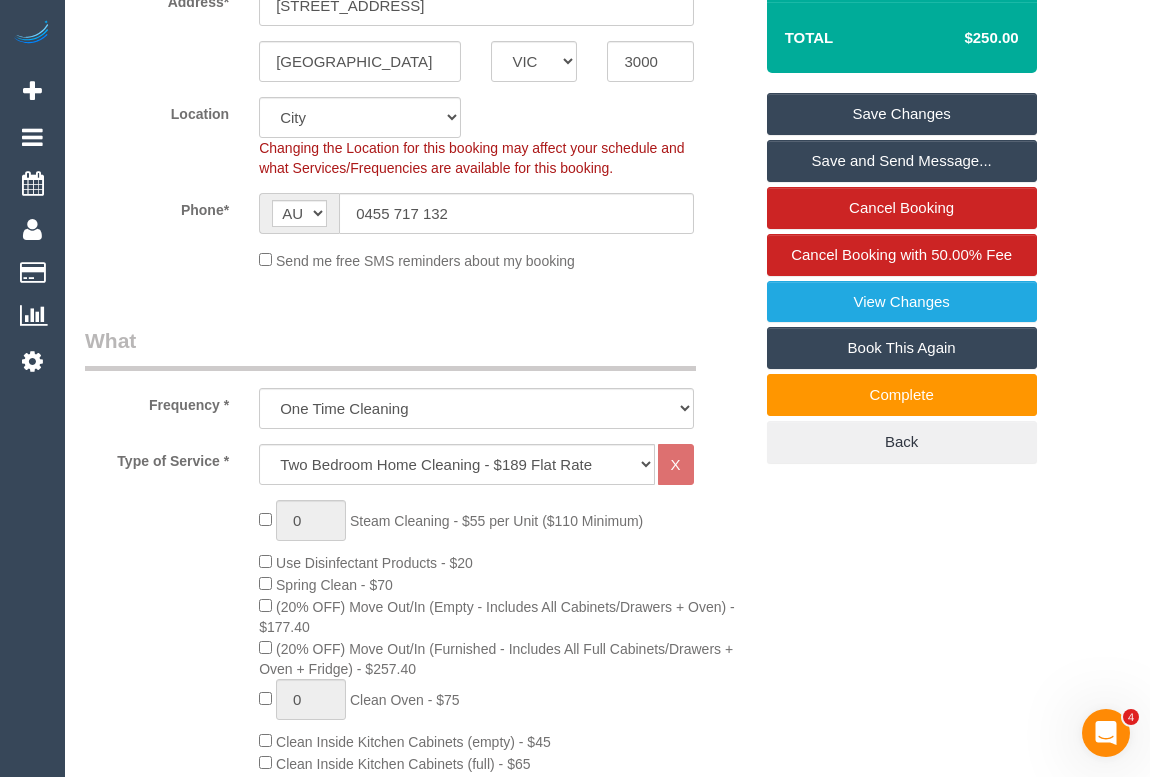 drag, startPoint x: 936, startPoint y: 645, endPoint x: 928, endPoint y: 658, distance: 15.264338 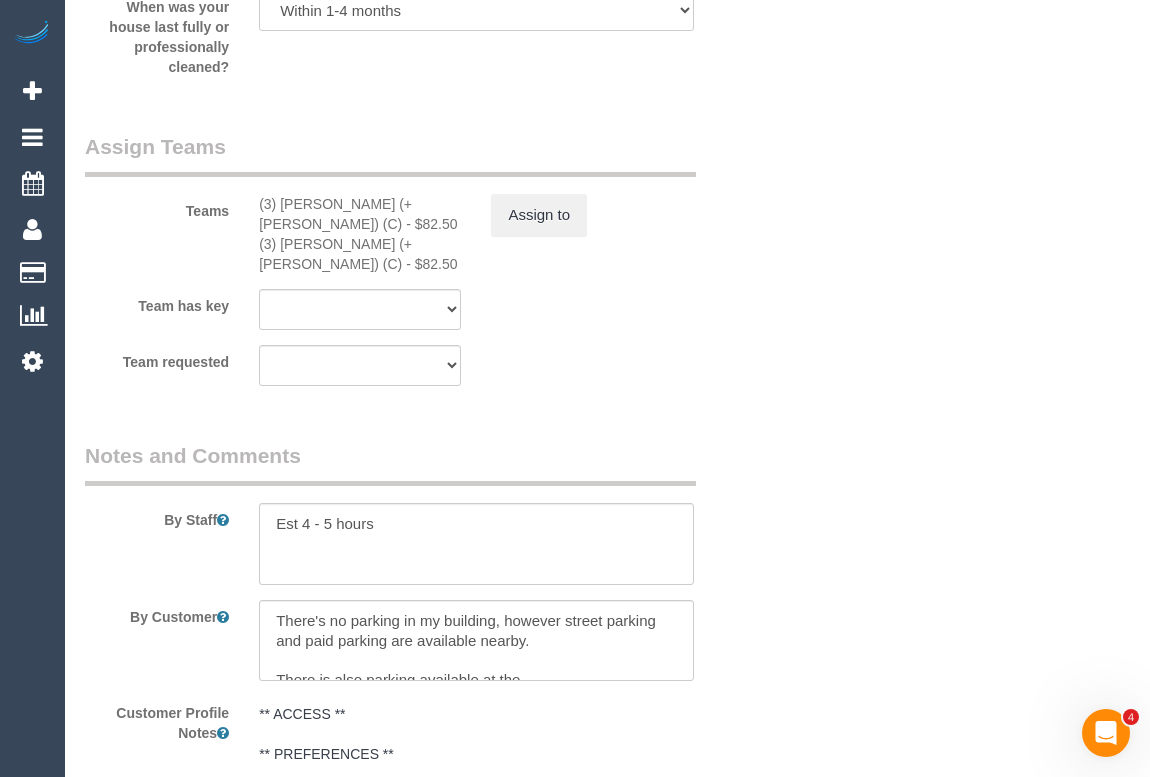 scroll, scrollTop: 3000, scrollLeft: 0, axis: vertical 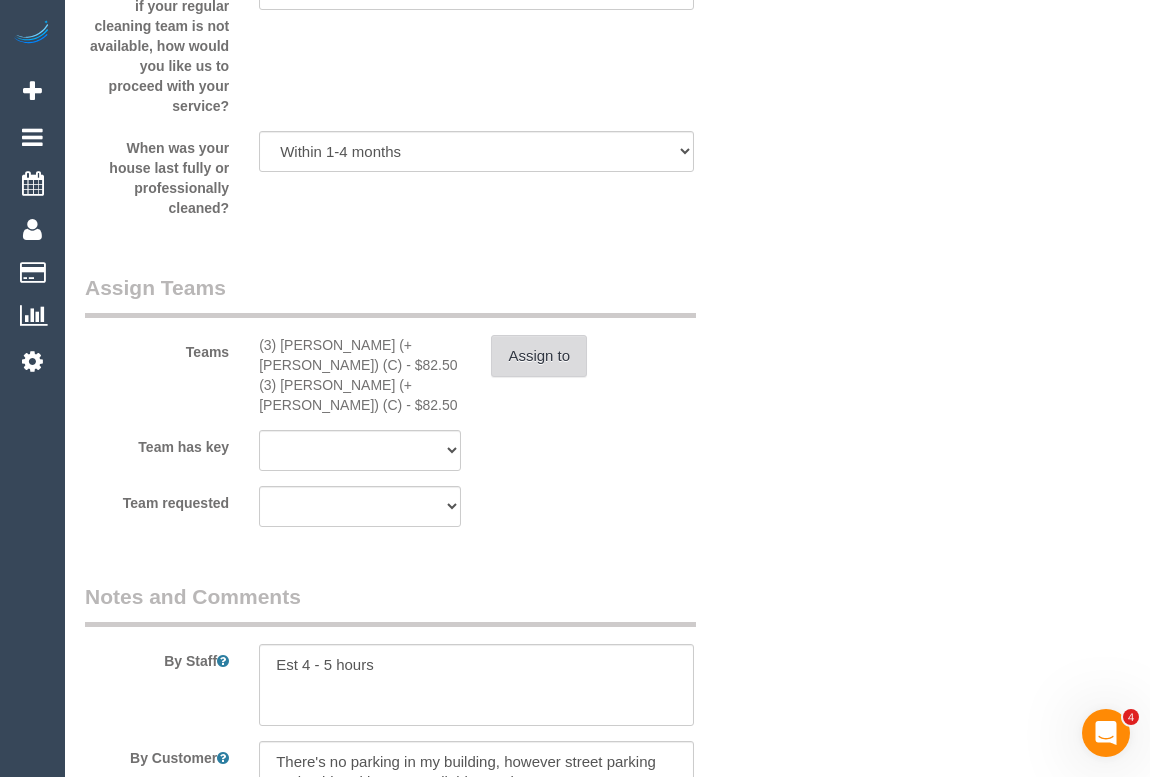 click on "Assign to" at bounding box center [539, 356] 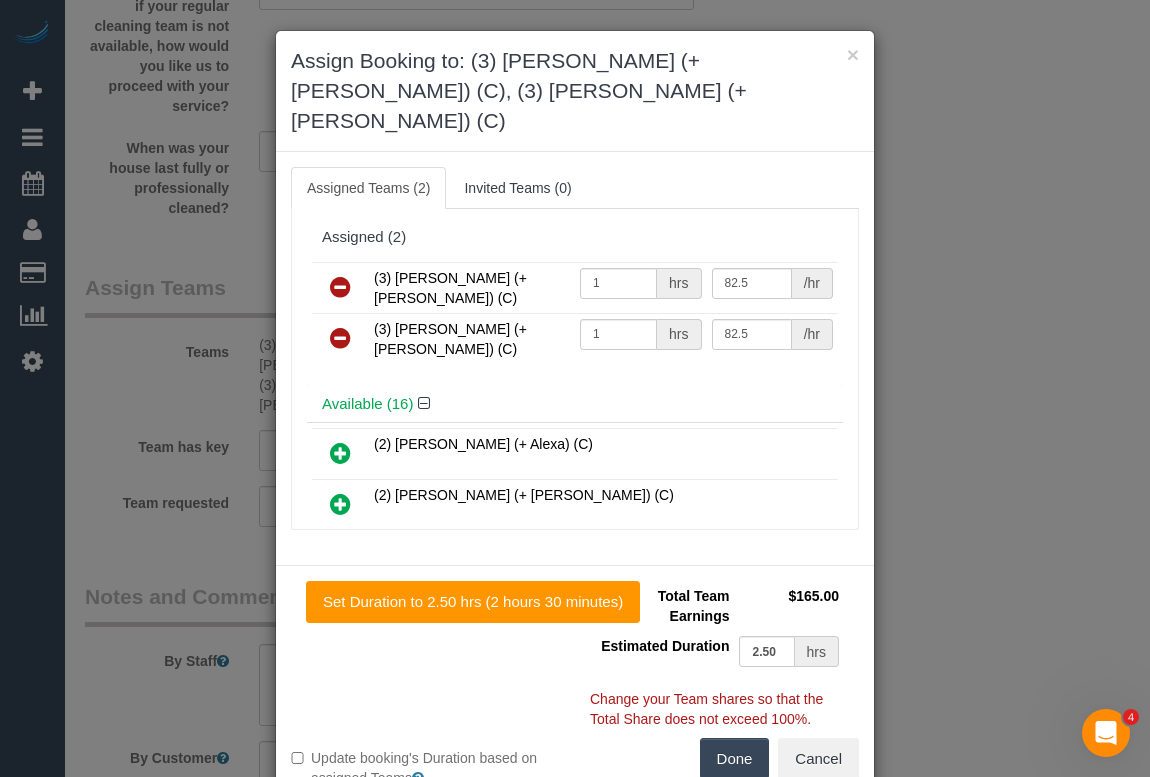 scroll, scrollTop: 2909, scrollLeft: 0, axis: vertical 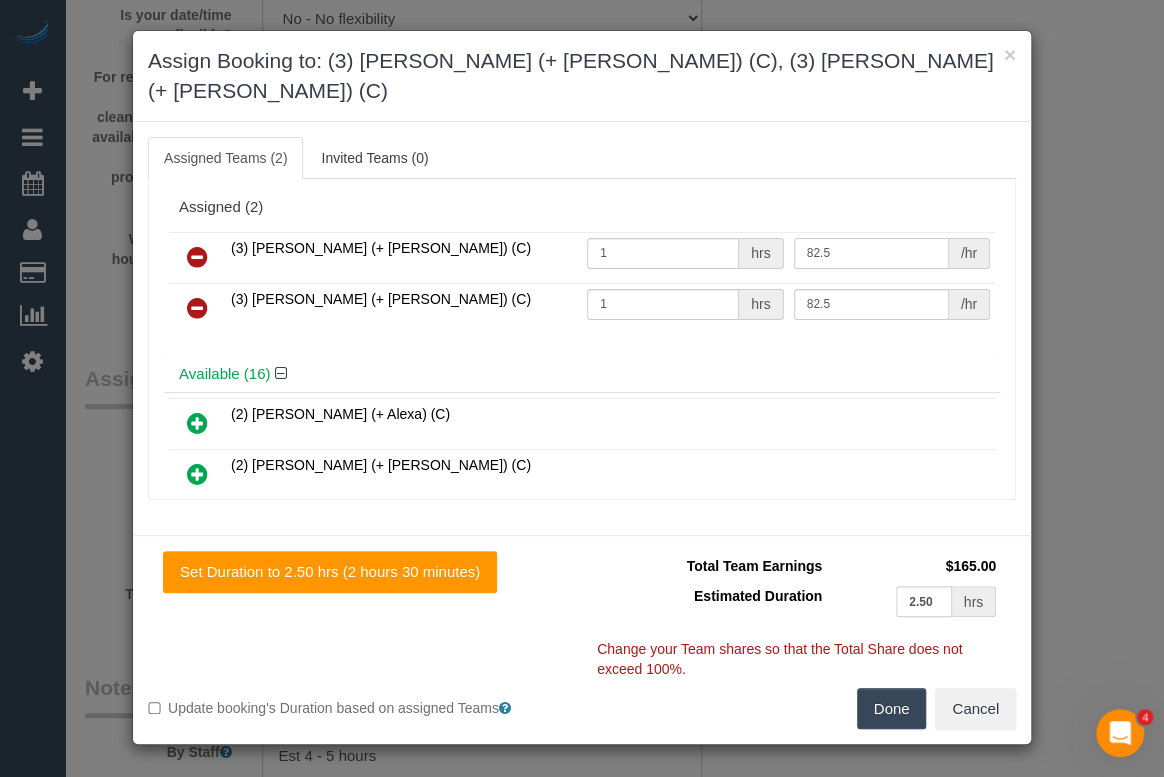 drag, startPoint x: 826, startPoint y: 218, endPoint x: 736, endPoint y: 218, distance: 90 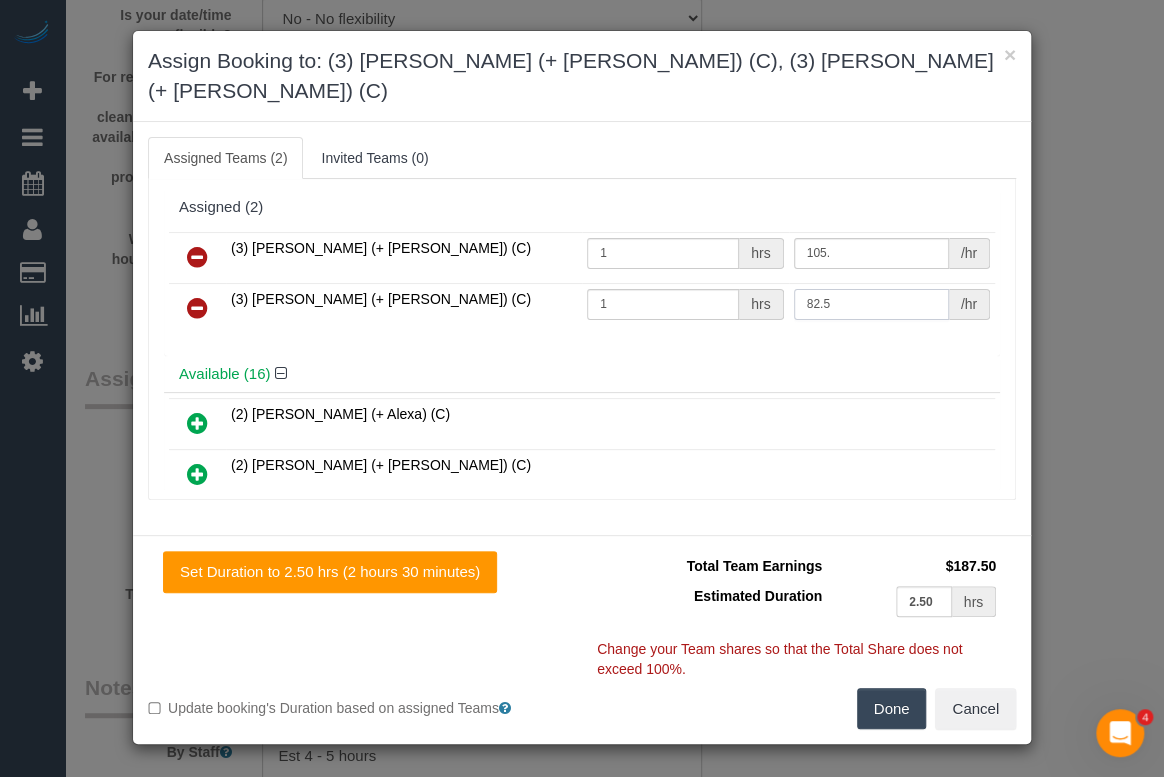 type on "105" 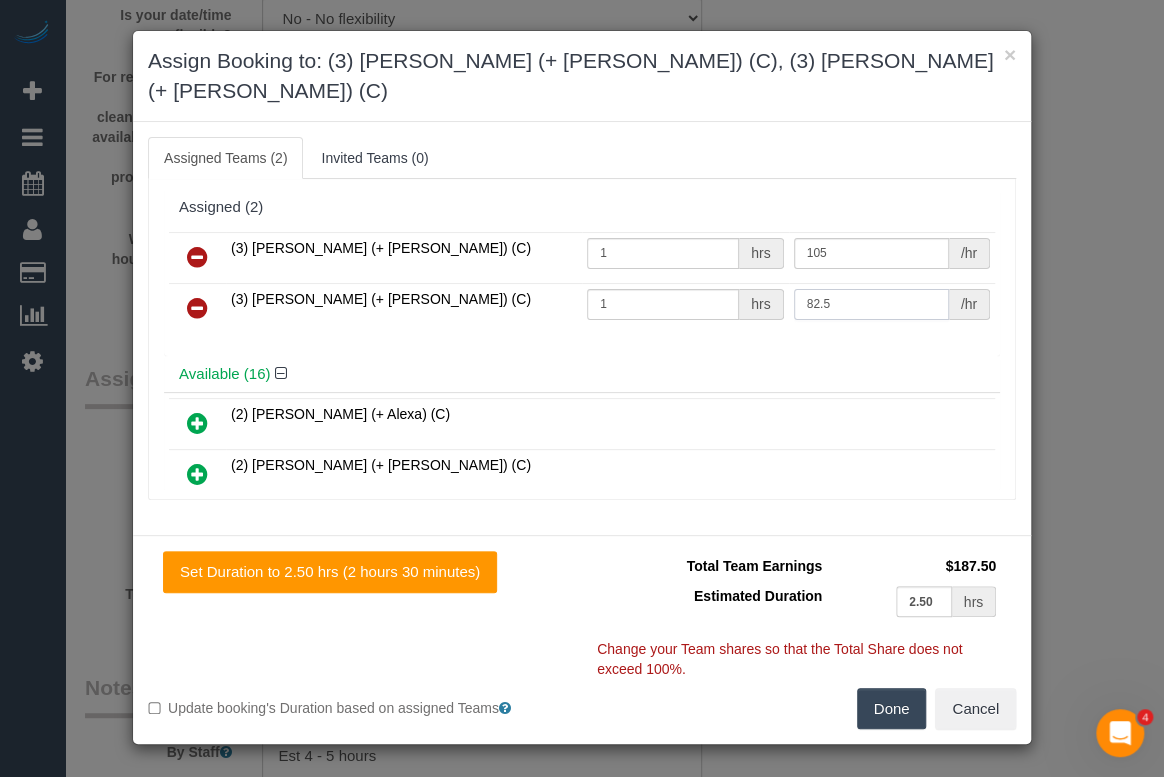 drag, startPoint x: 860, startPoint y: 263, endPoint x: 767, endPoint y: 270, distance: 93.26307 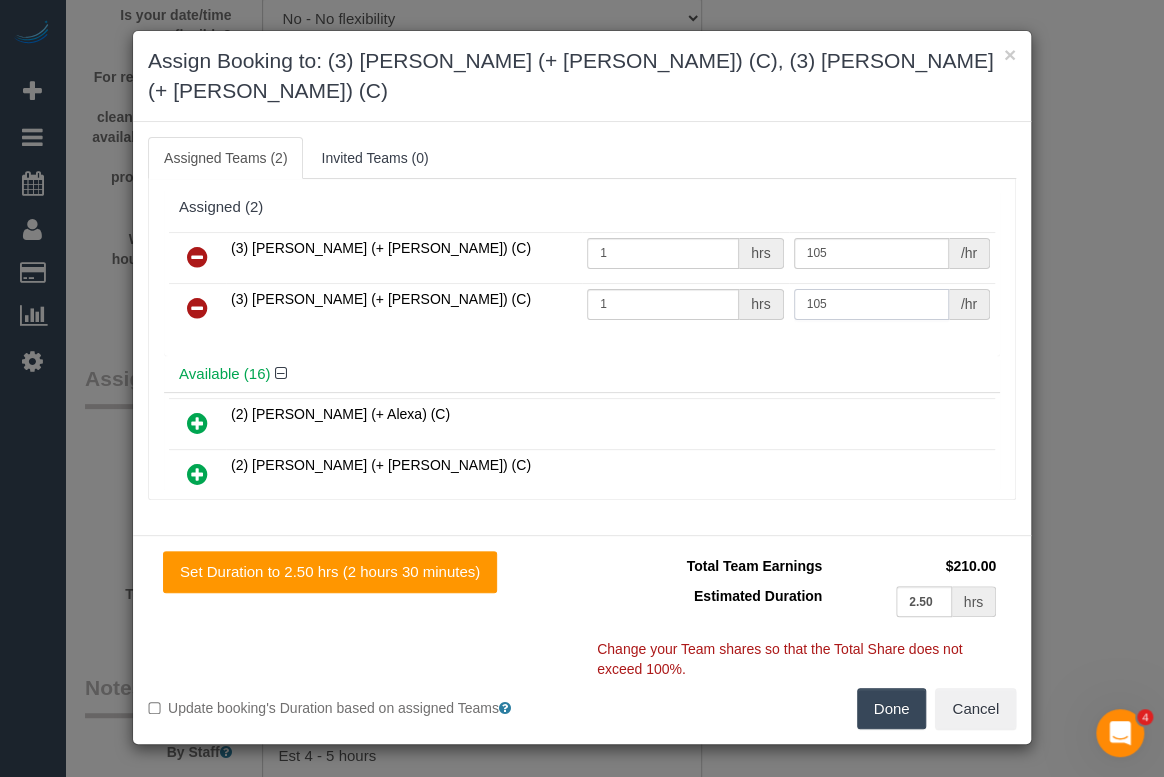 type on "105" 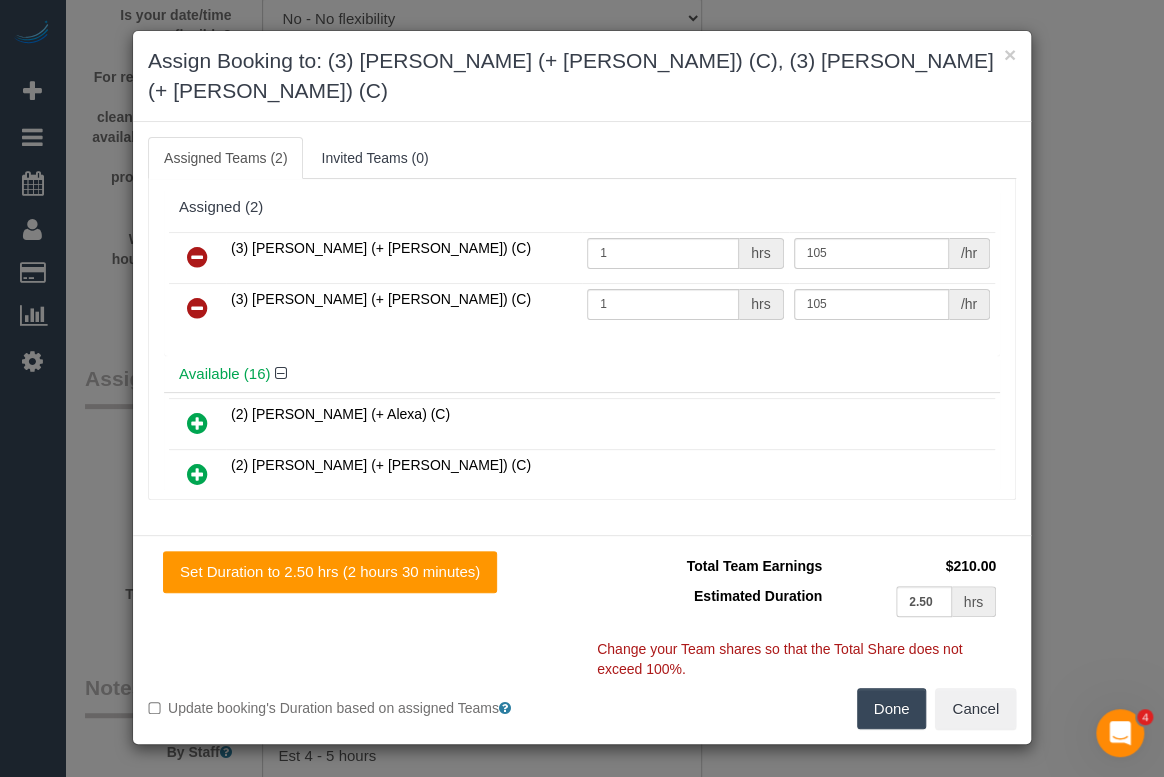 click on "Done" at bounding box center [892, 709] 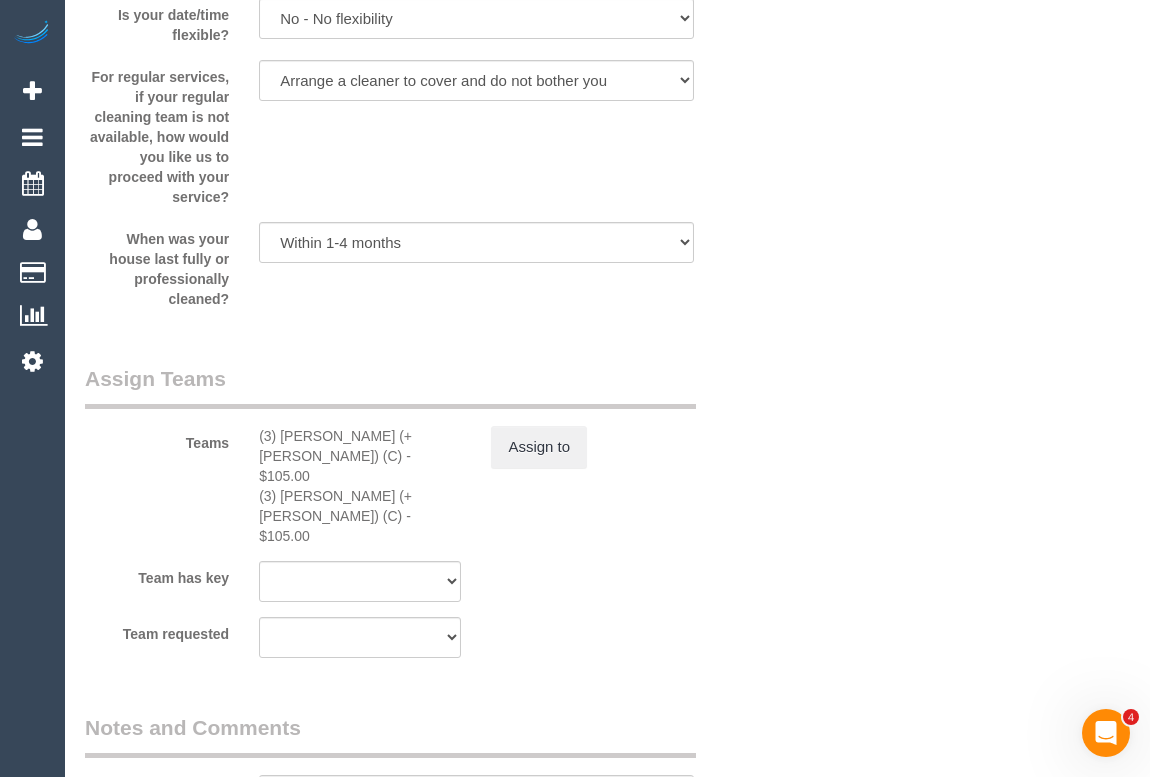 click on "Who
Email*
[EMAIL_ADDRESS][DOMAIN_NAME]
Name *
[GEOGRAPHIC_DATA][PERSON_NAME]
new customer
Where
Address*
[STREET_ADDRESS]
[GEOGRAPHIC_DATA]
ACT
[GEOGRAPHIC_DATA]
NT
[GEOGRAPHIC_DATA]
SA
TAS
[GEOGRAPHIC_DATA]
[GEOGRAPHIC_DATA]
3000
Location
[GEOGRAPHIC_DATA] (North) East (South) [GEOGRAPHIC_DATA] (East) [GEOGRAPHIC_DATA] (West) [GEOGRAPHIC_DATA] (East) North (West) [GEOGRAPHIC_DATA] (East) [GEOGRAPHIC_DATA] (West) [GEOGRAPHIC_DATA] (East) [GEOGRAPHIC_DATA] (West) West (North) West (South) ZG - Central ZG - [GEOGRAPHIC_DATA]" at bounding box center [607, -435] 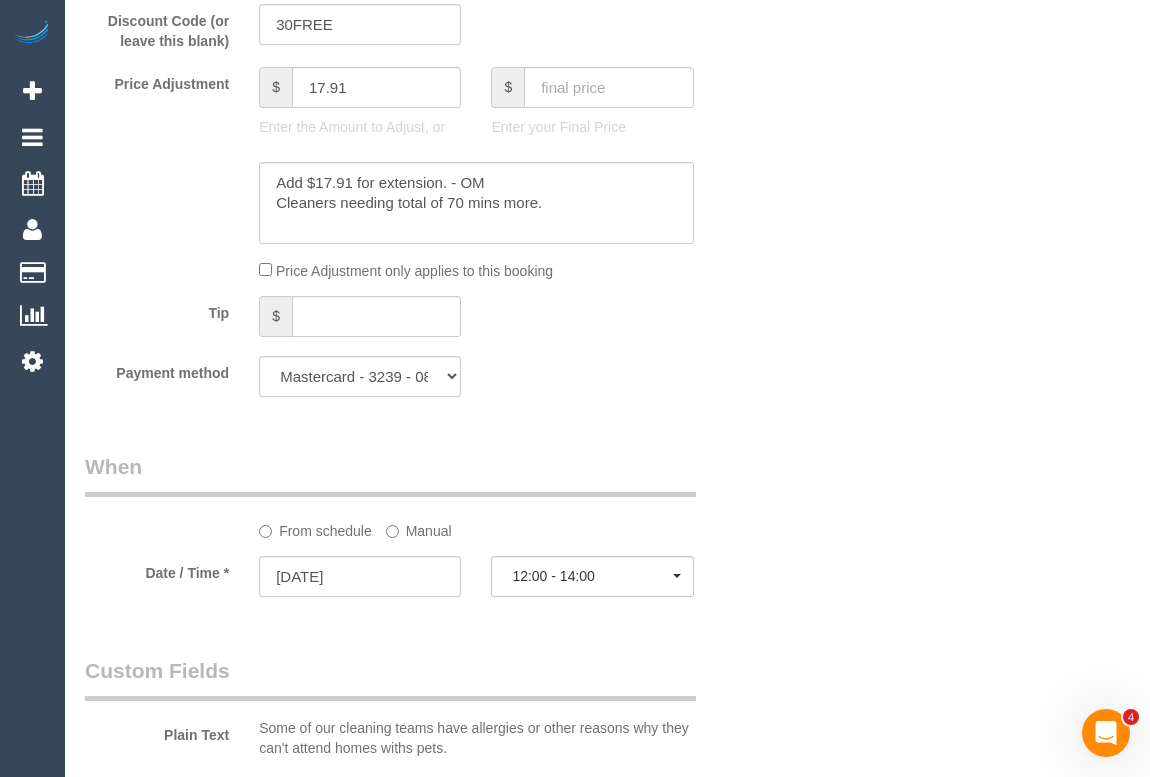 scroll, scrollTop: 1818, scrollLeft: 0, axis: vertical 